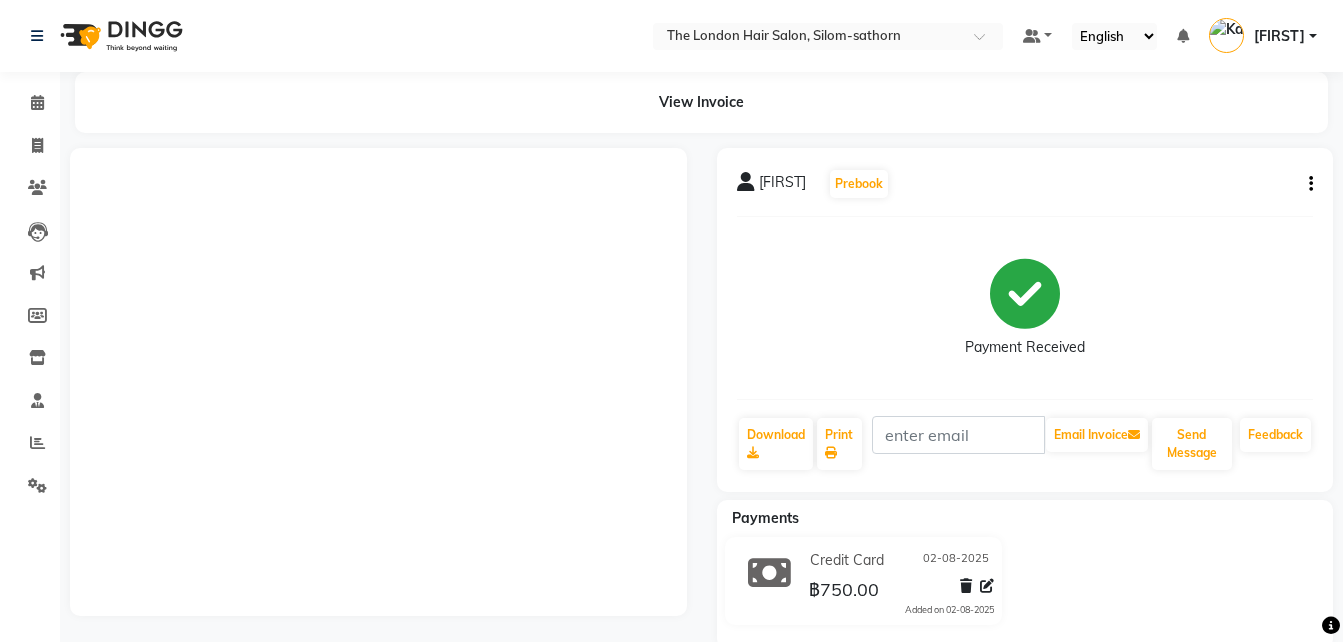 scroll, scrollTop: 0, scrollLeft: 0, axis: both 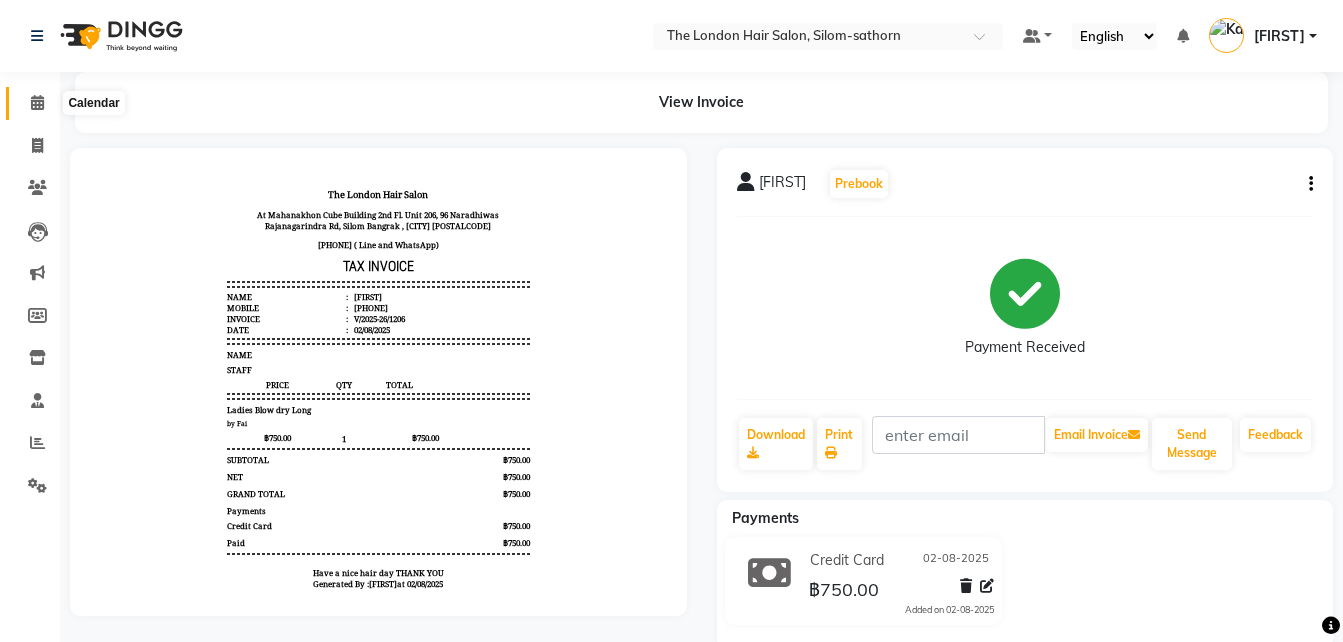 click 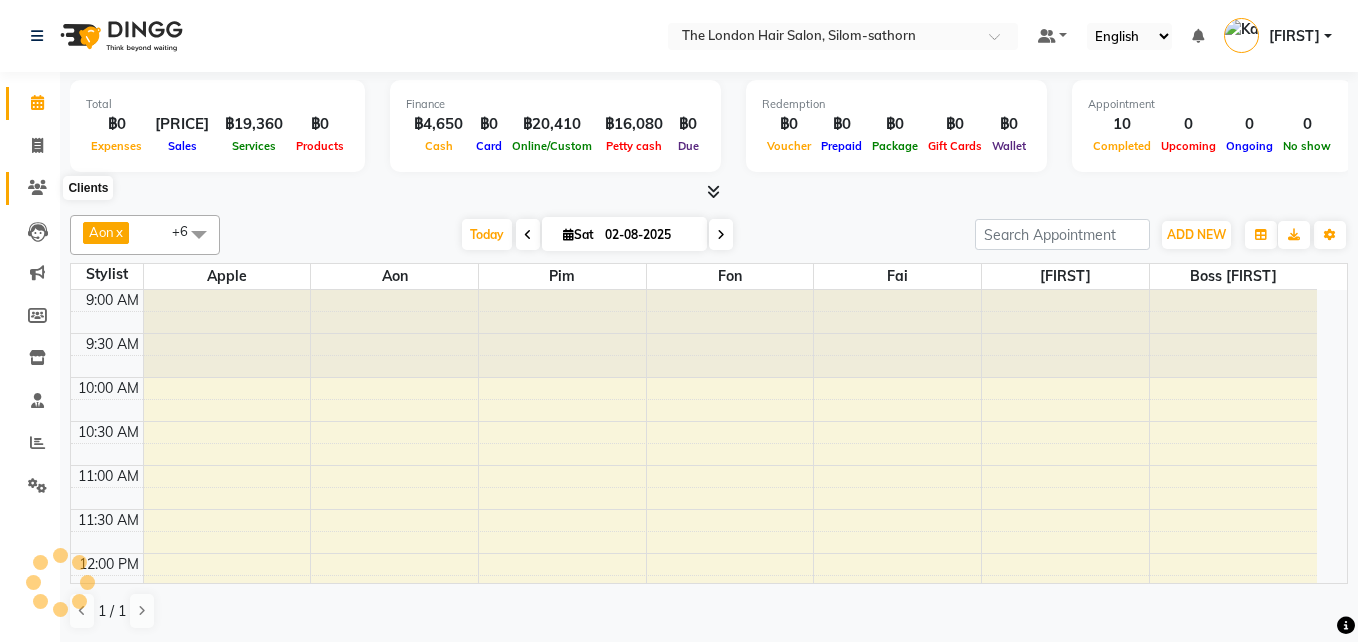 scroll, scrollTop: 0, scrollLeft: 0, axis: both 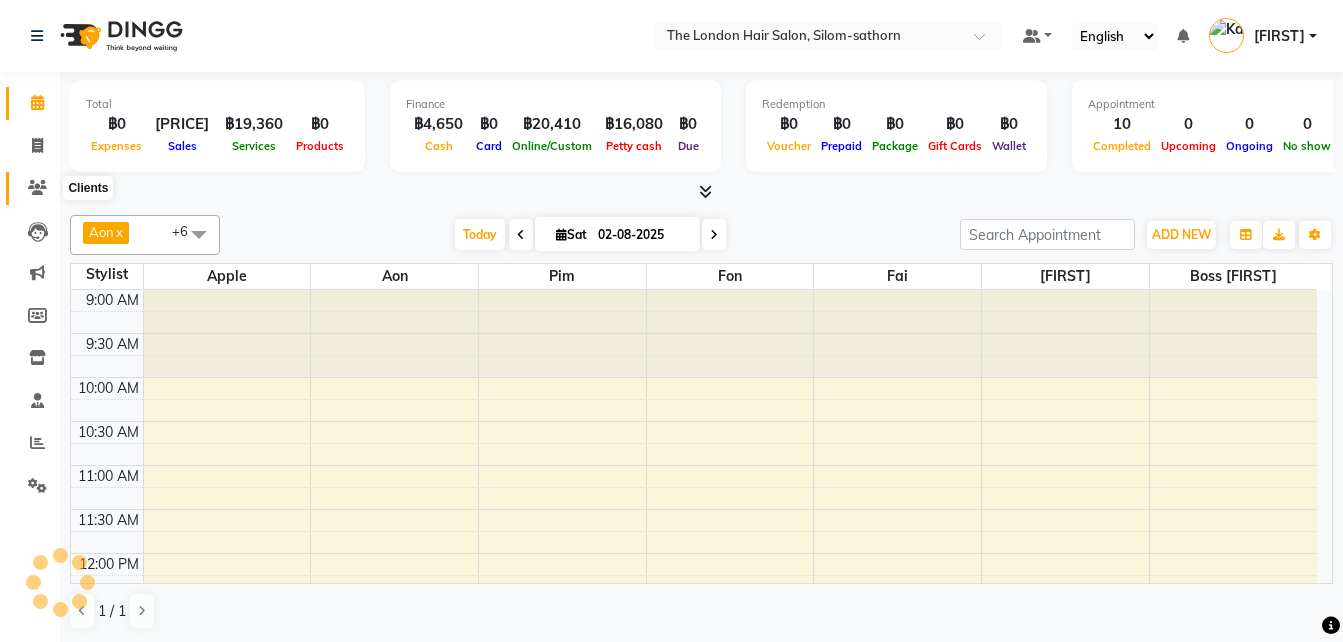 click 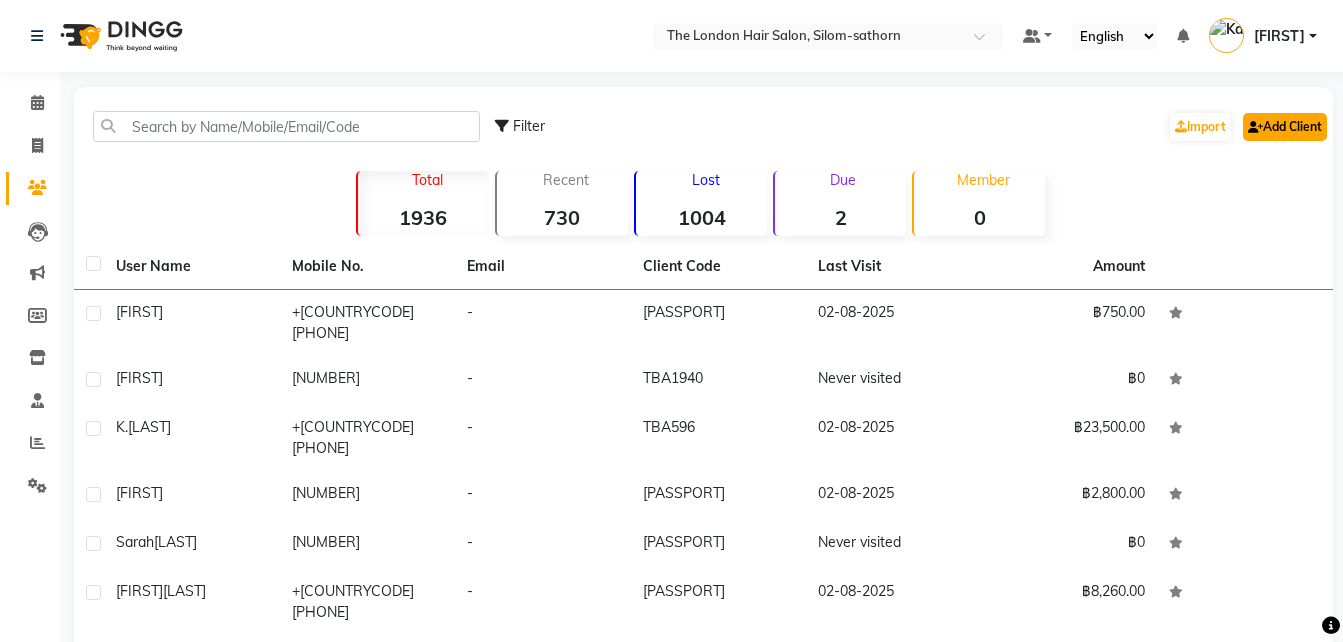 click on "Add Client" 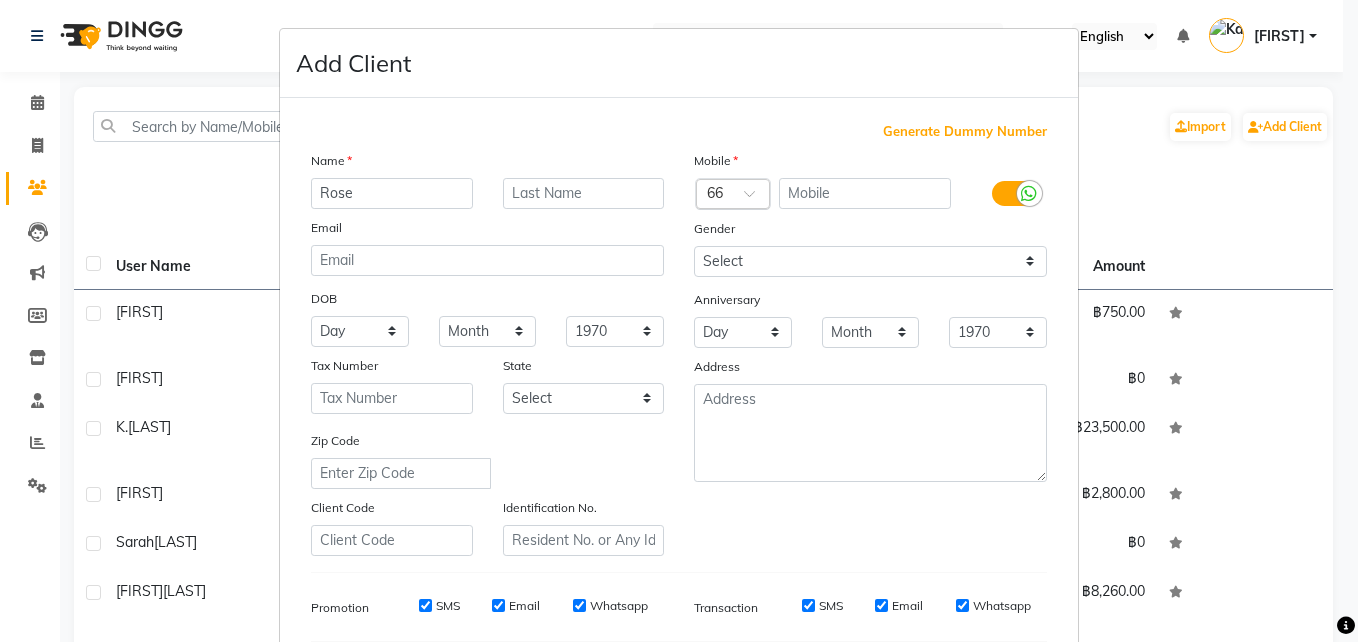type on "Rose" 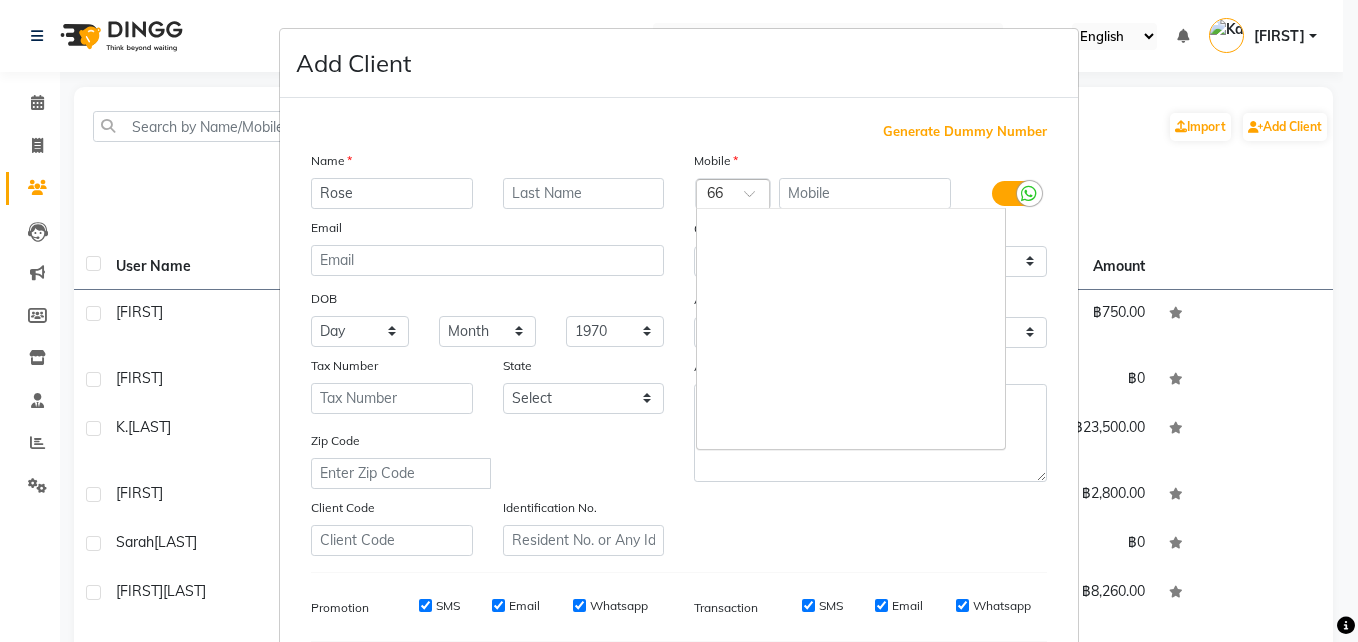 click at bounding box center [713, 195] 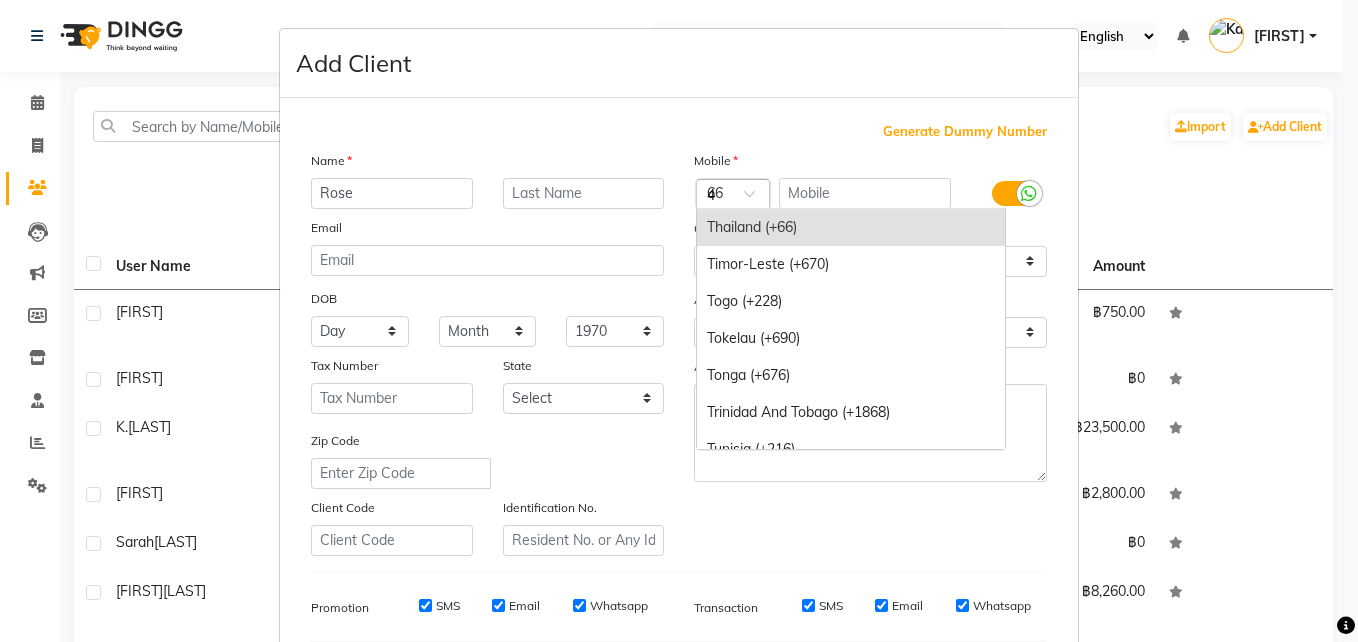 scroll, scrollTop: 1684, scrollLeft: 0, axis: vertical 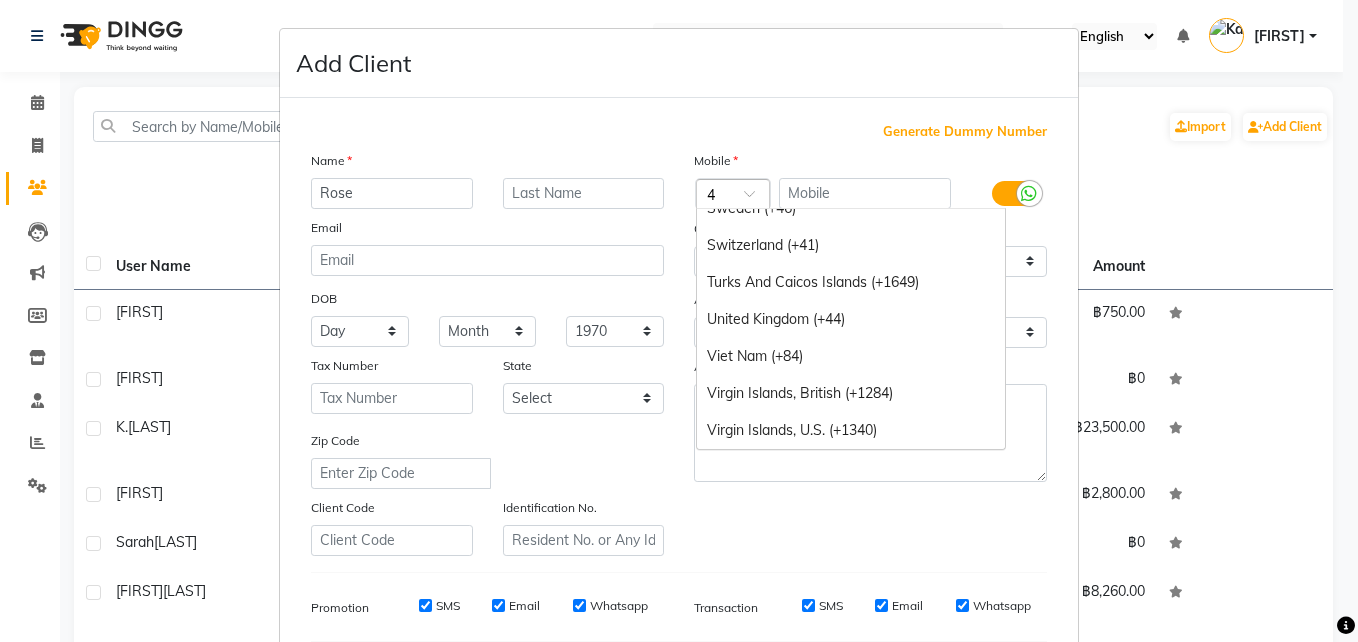 type on "49" 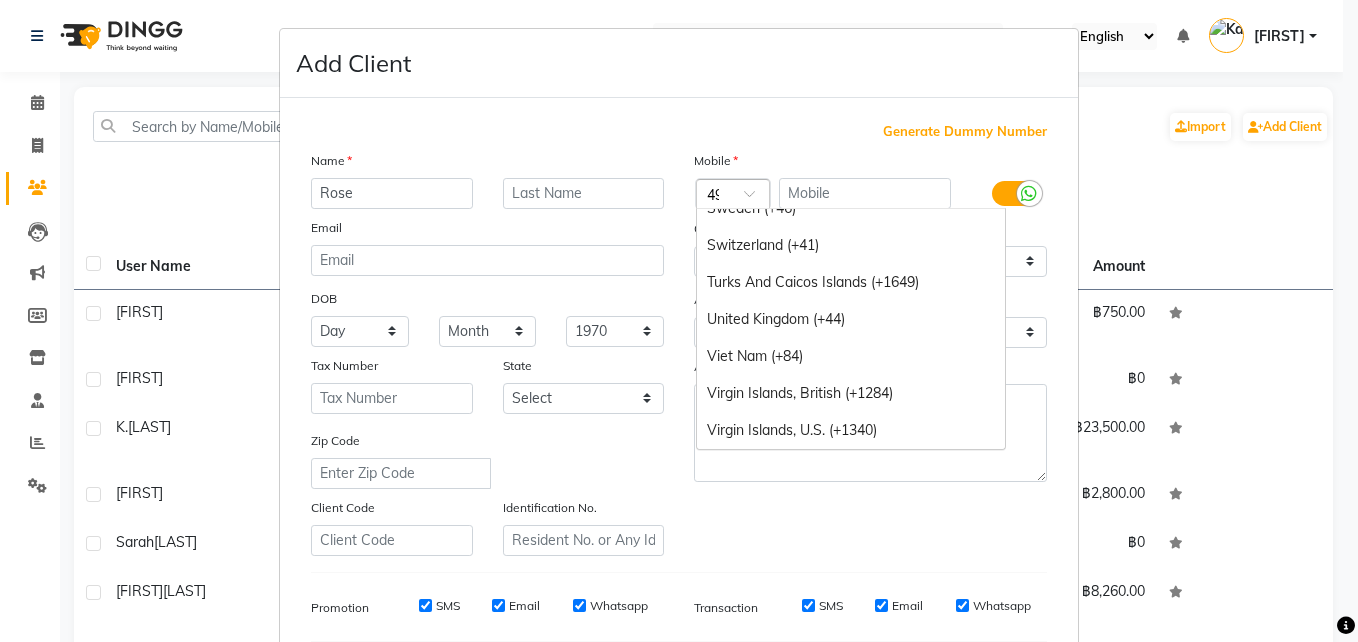 scroll, scrollTop: 0, scrollLeft: 5, axis: horizontal 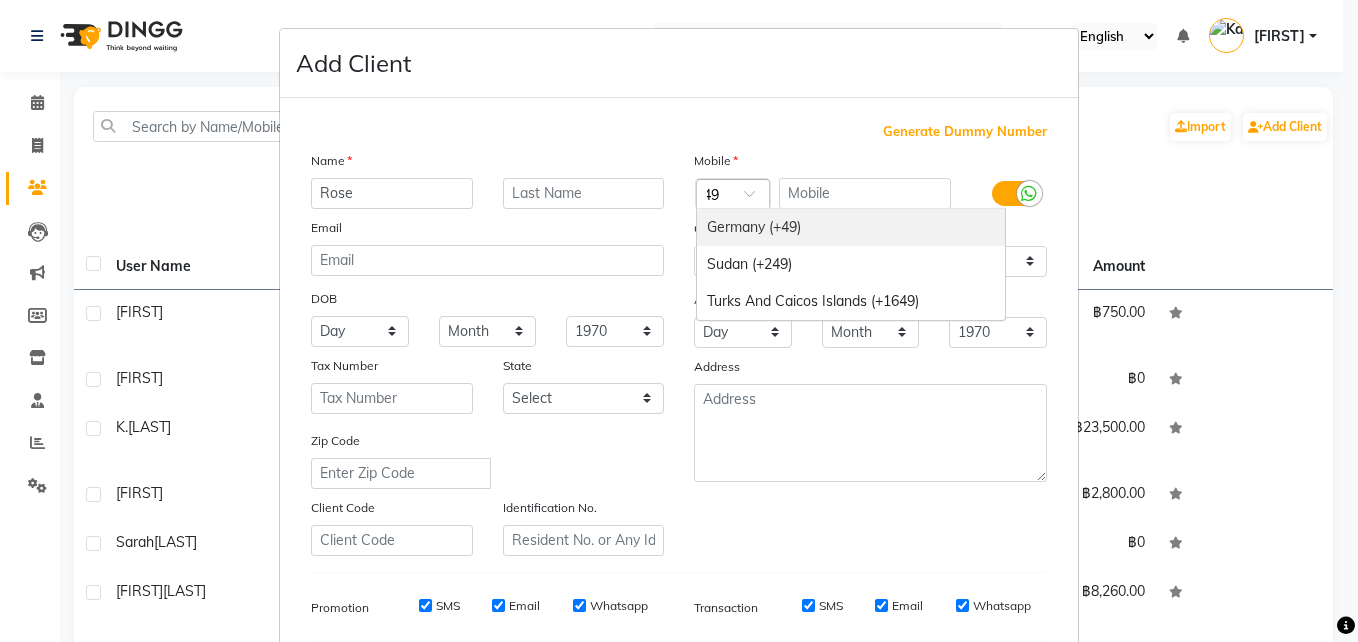 click on "Germany (+49)" at bounding box center (851, 227) 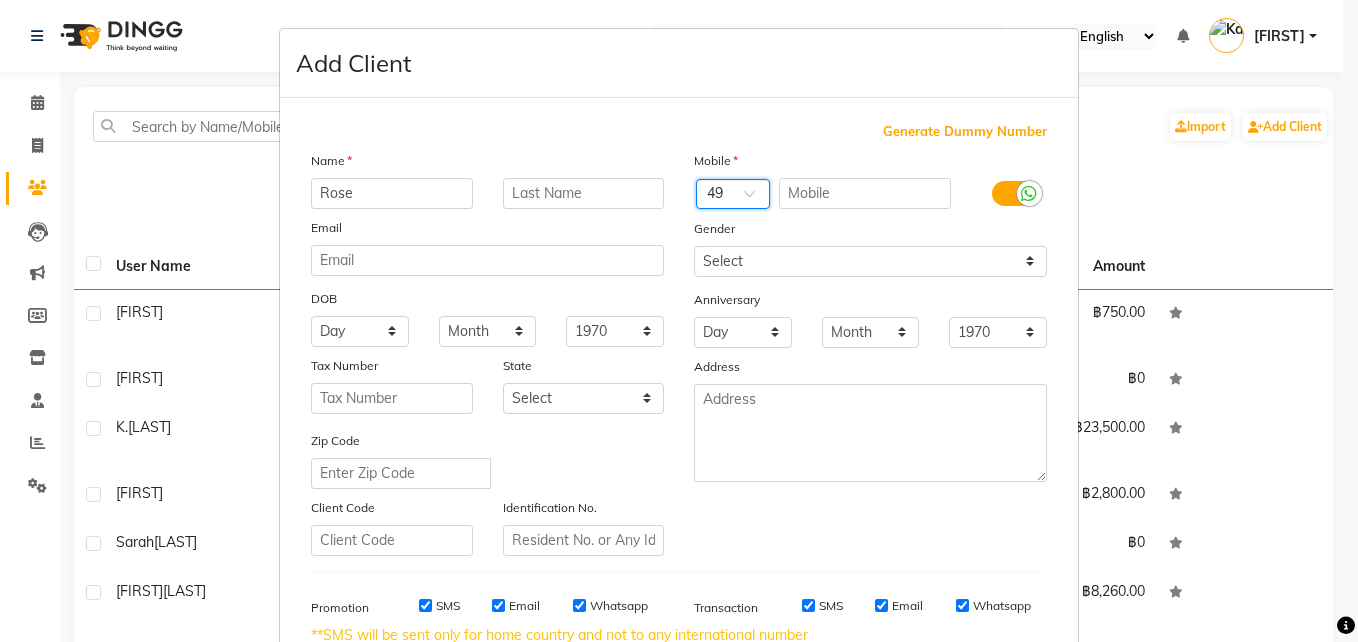 scroll, scrollTop: 0, scrollLeft: 0, axis: both 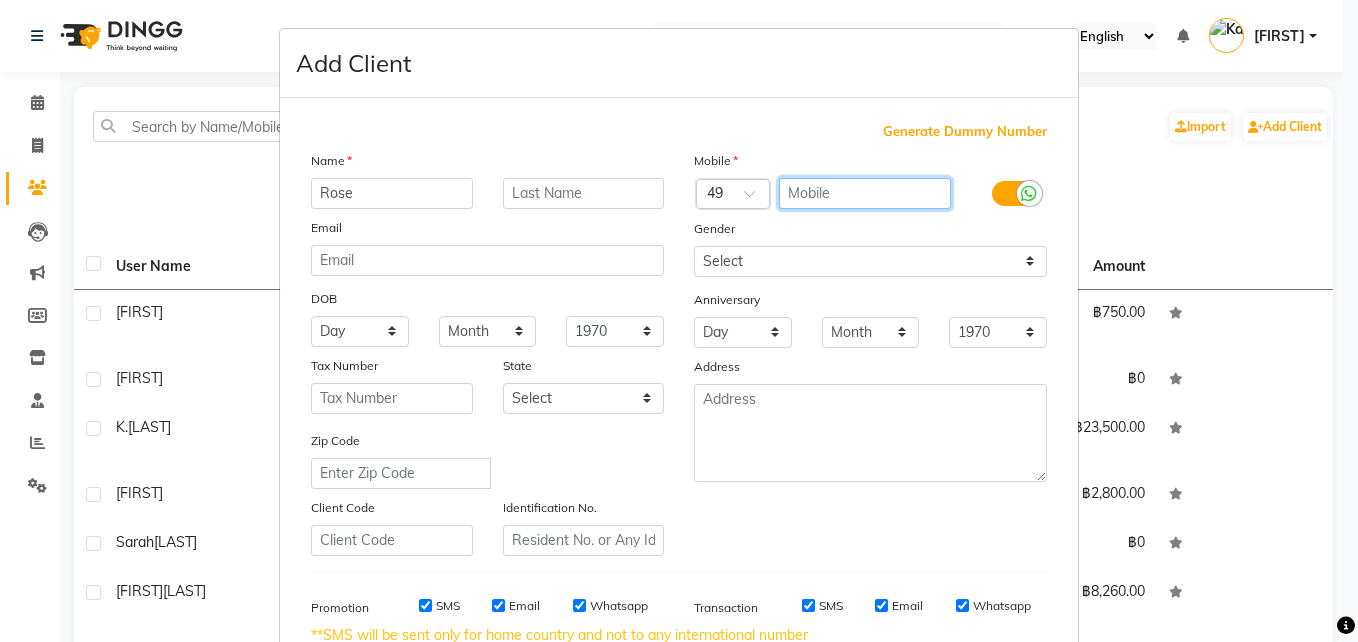 click at bounding box center (865, 193) 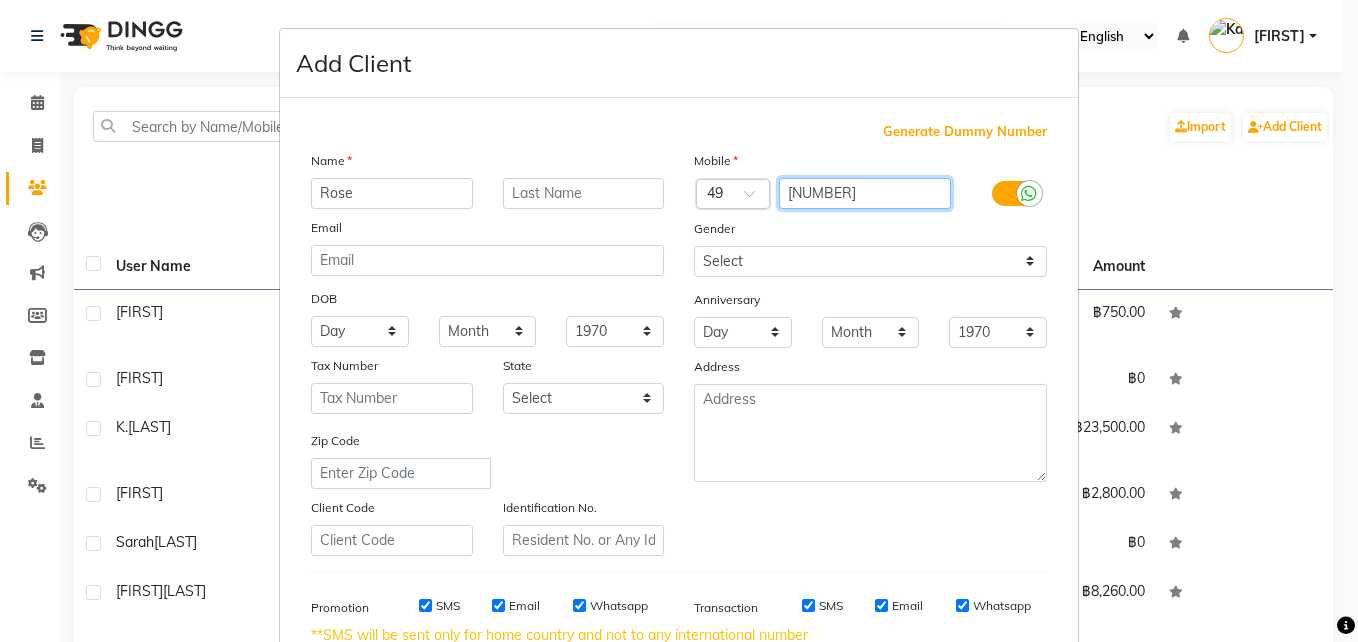 type on "[NUMBER]" 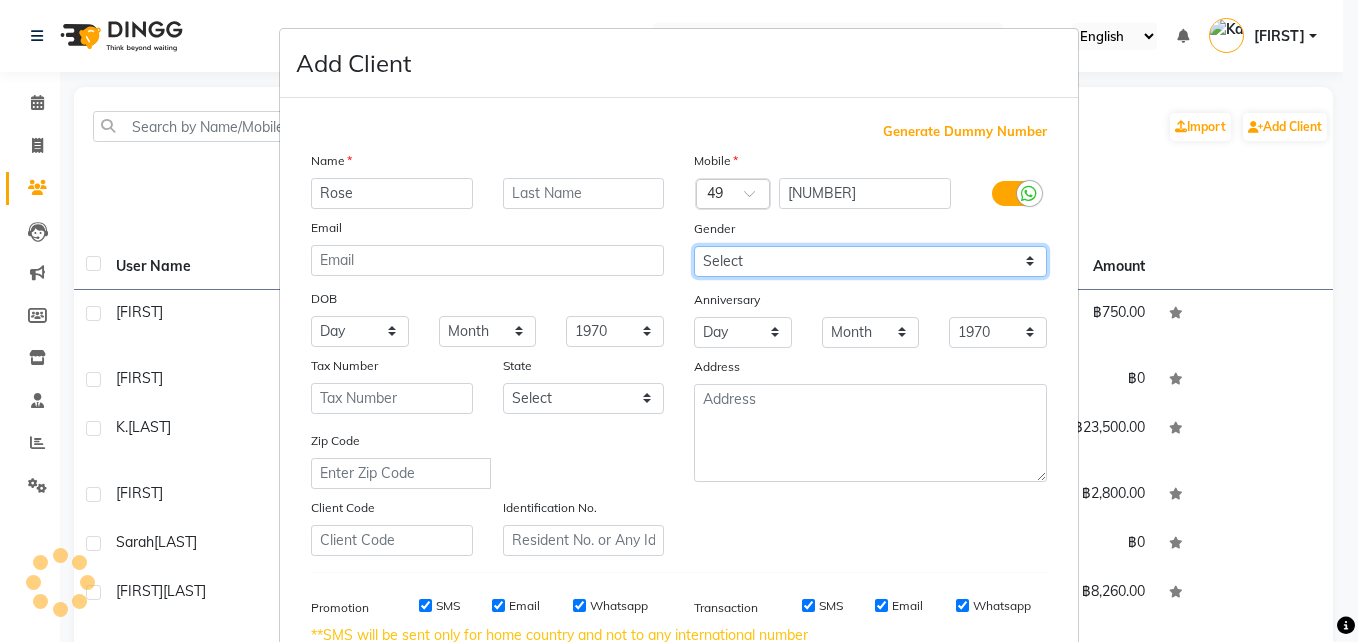 click on "Select Male Female Other Prefer Not To Say" at bounding box center [870, 261] 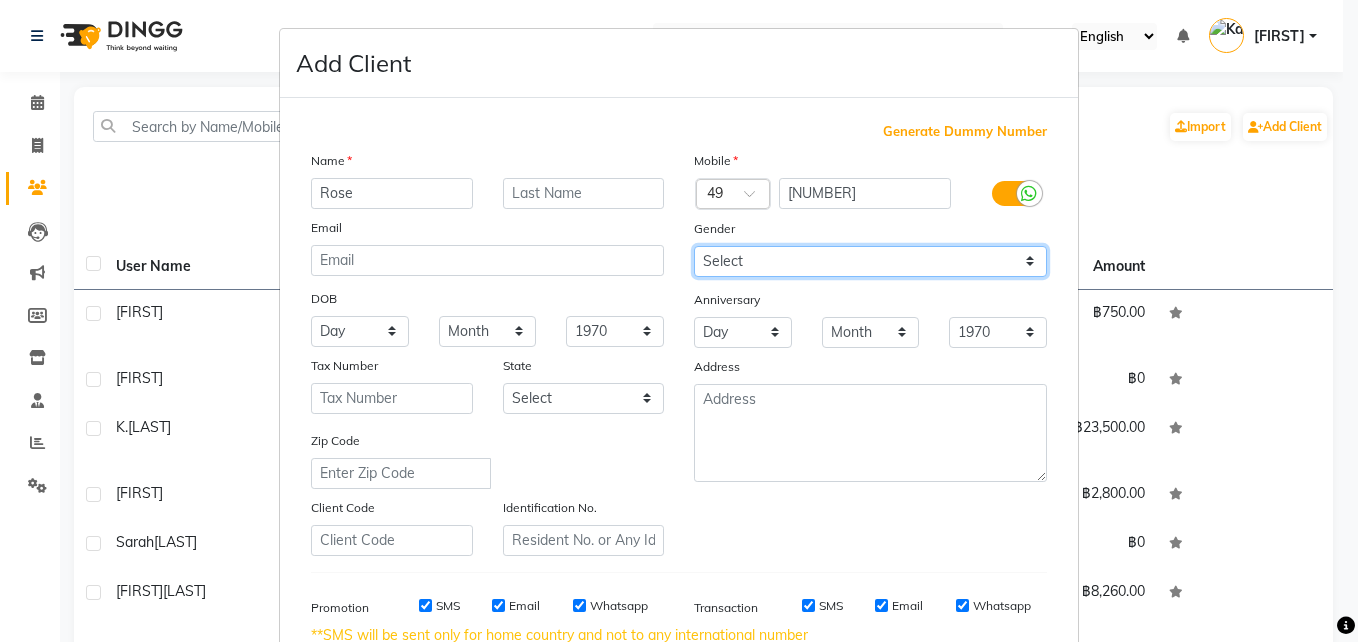 select on "female" 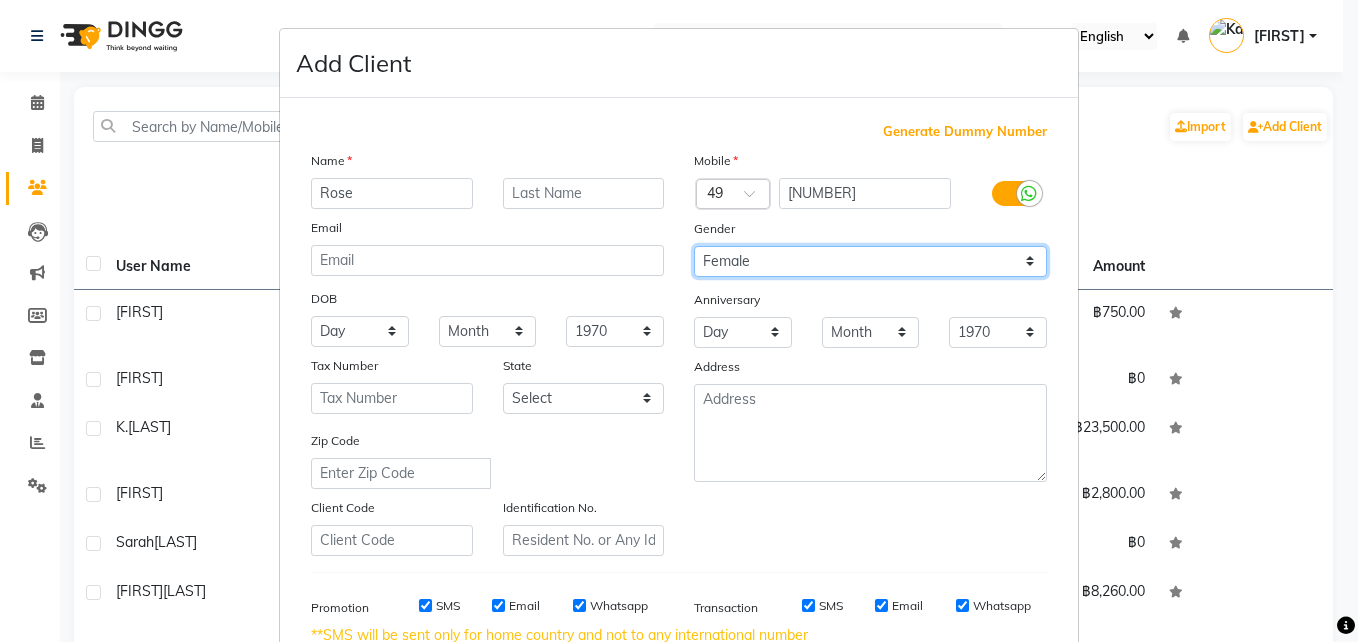 click on "Select Male Female Other Prefer Not To Say" at bounding box center (870, 261) 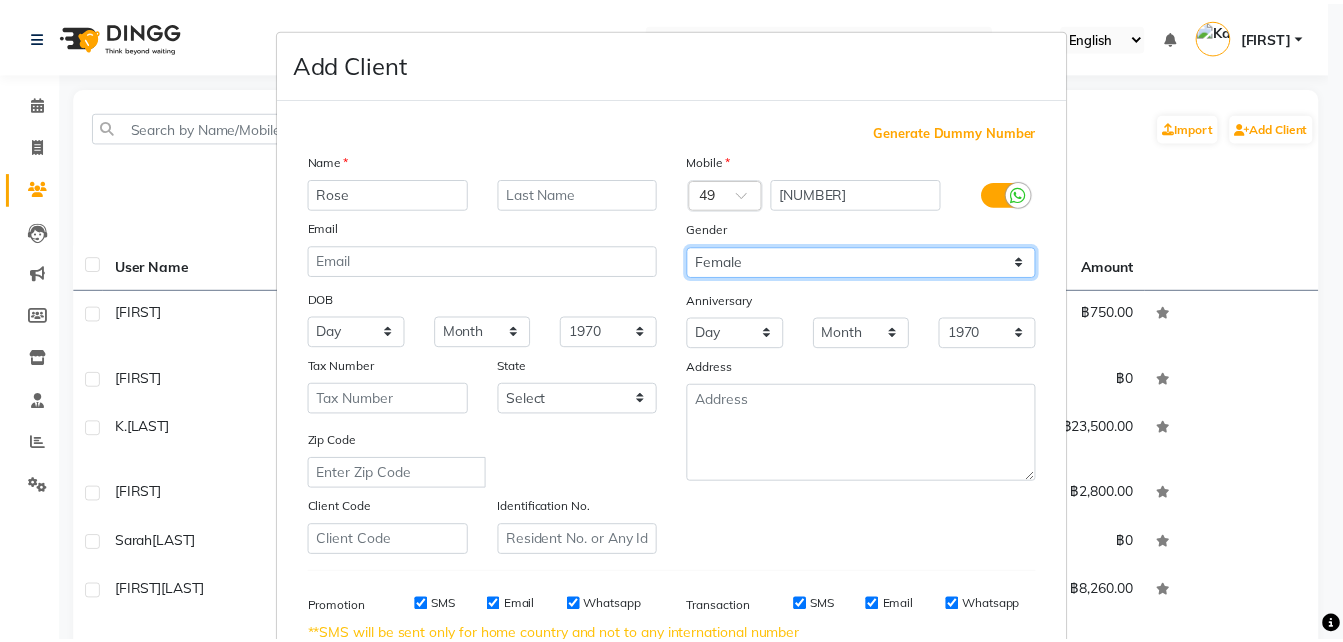 scroll, scrollTop: 302, scrollLeft: 0, axis: vertical 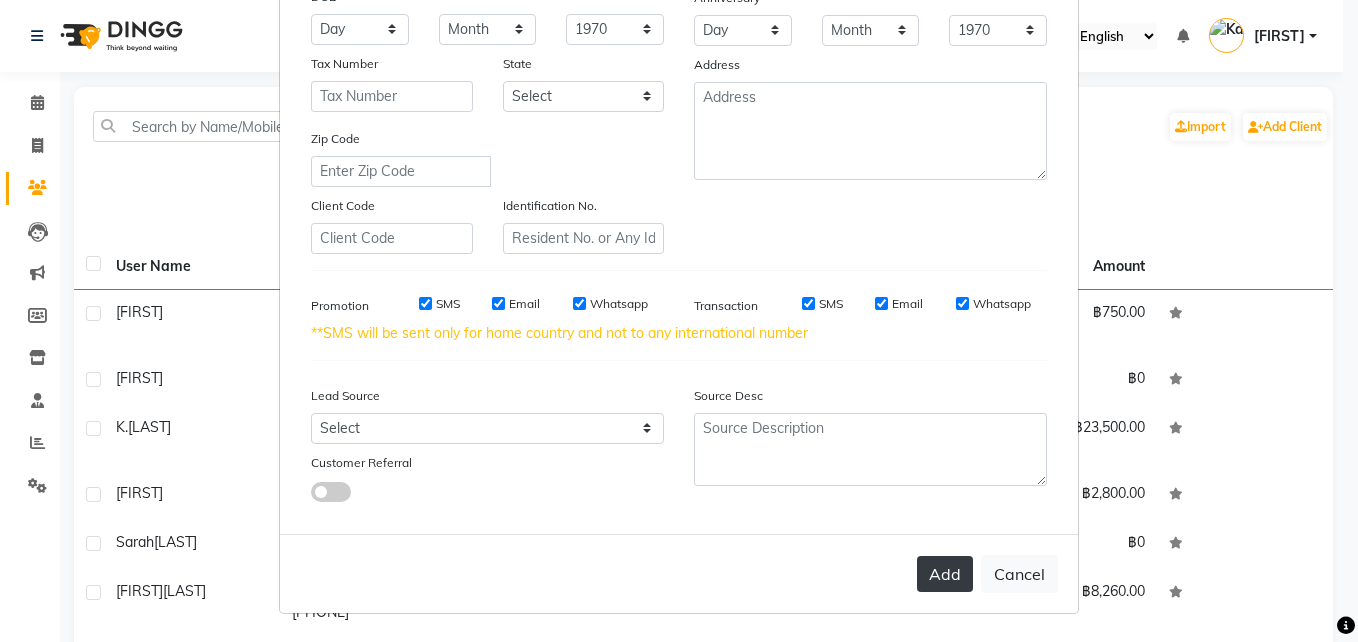 click on "Add" at bounding box center (945, 574) 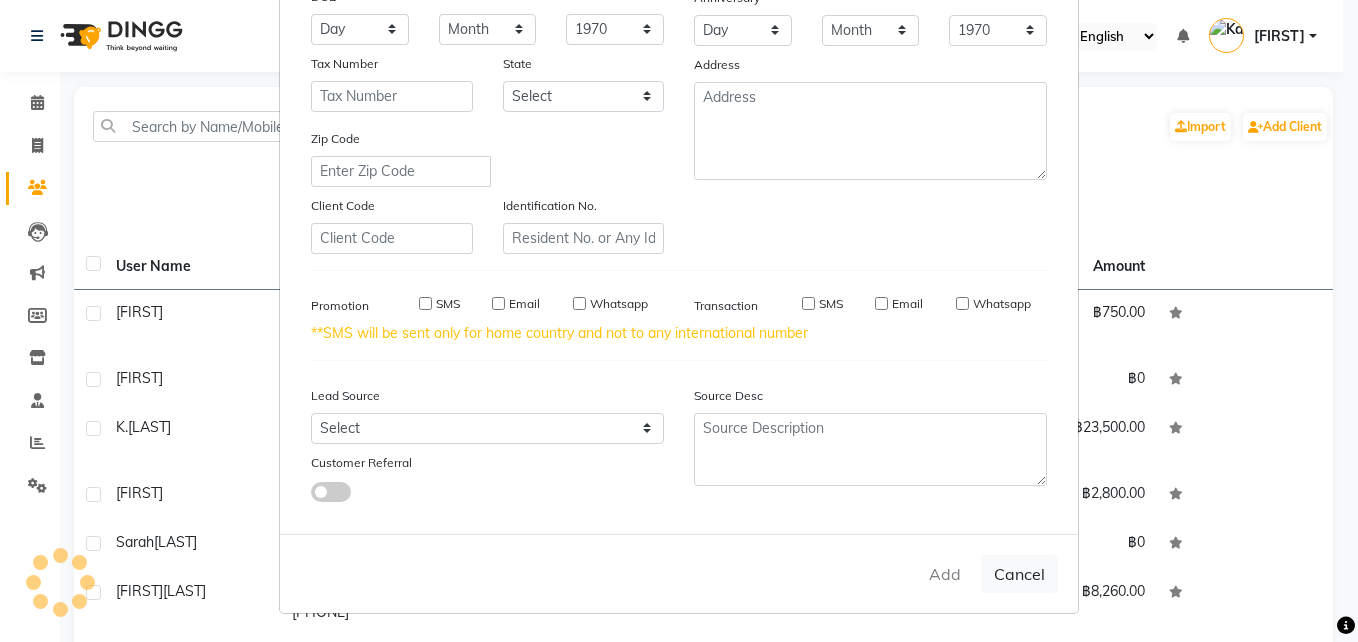 type 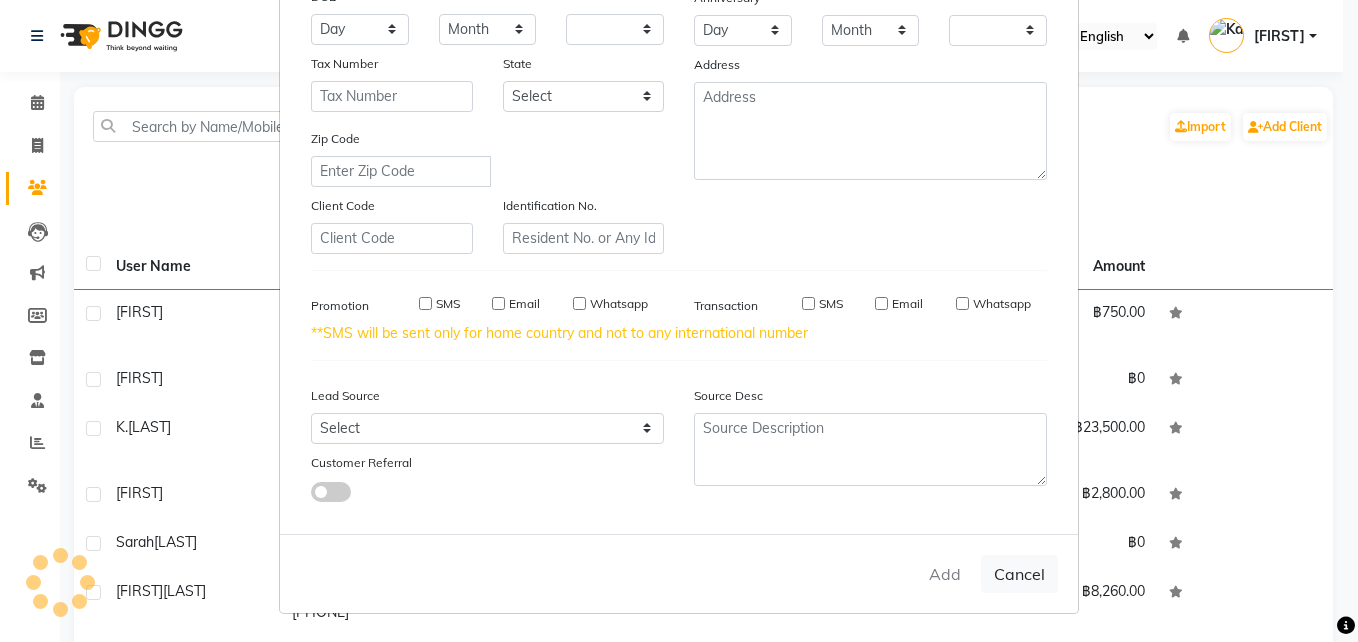 checkbox on "false" 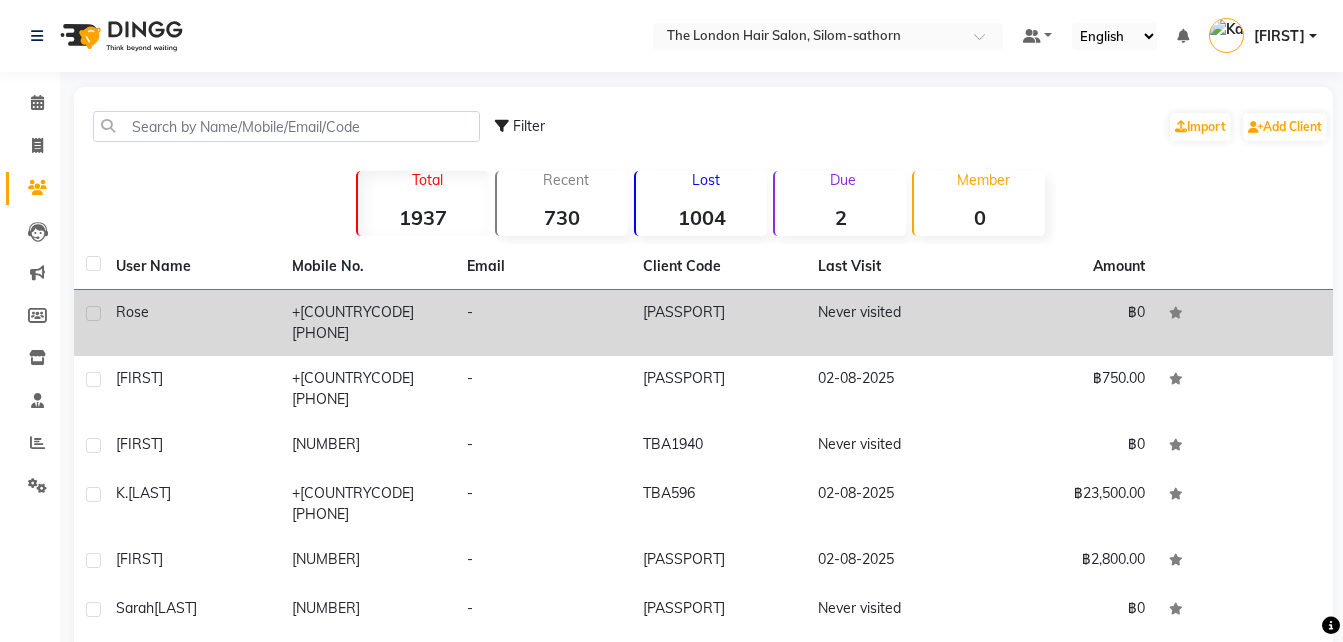 click on "[PASSPORT]" 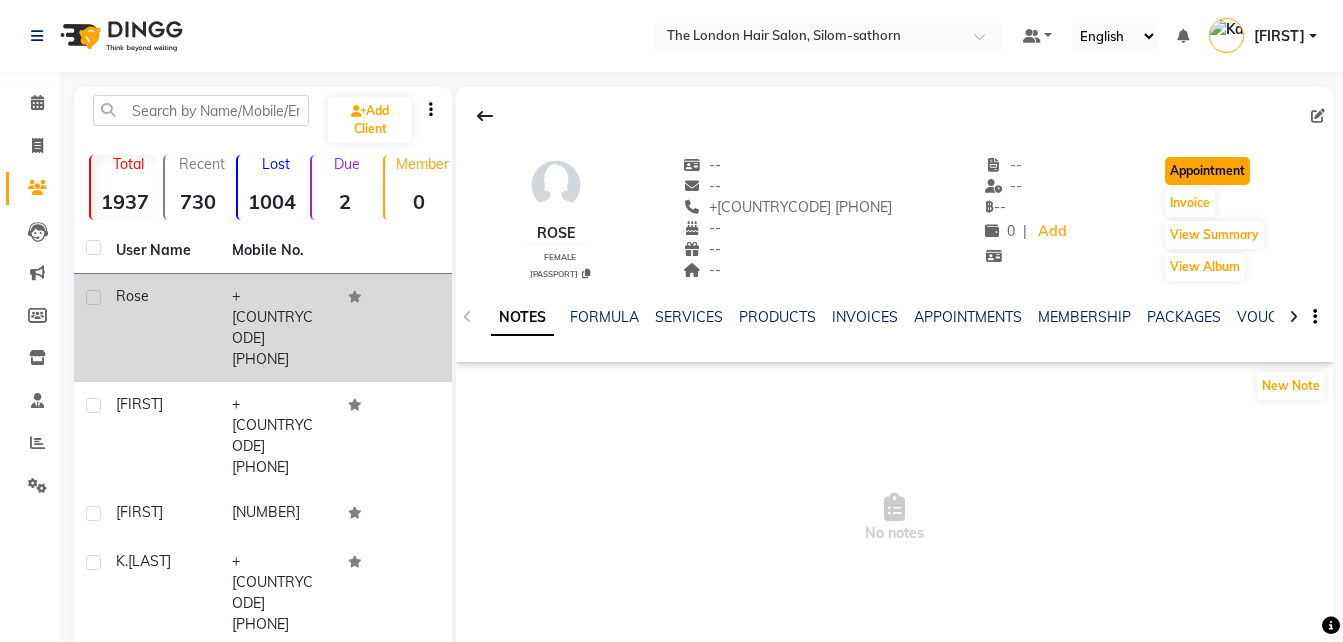 click on "Appointment" 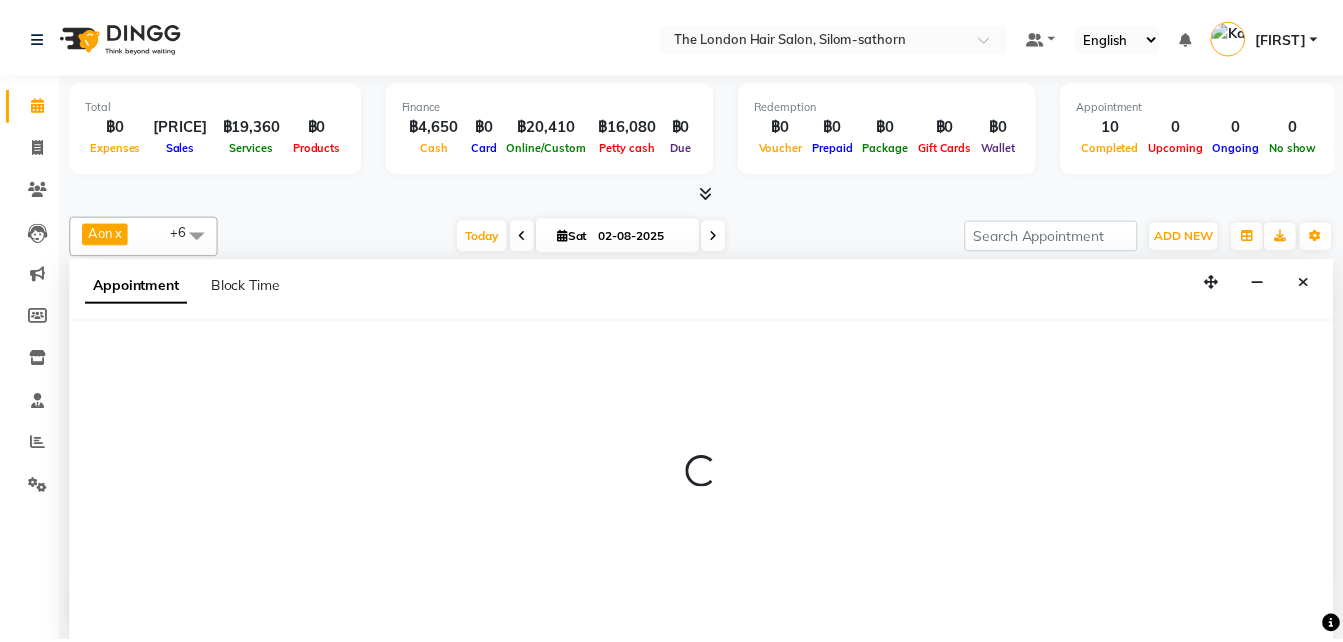 scroll, scrollTop: 0, scrollLeft: 0, axis: both 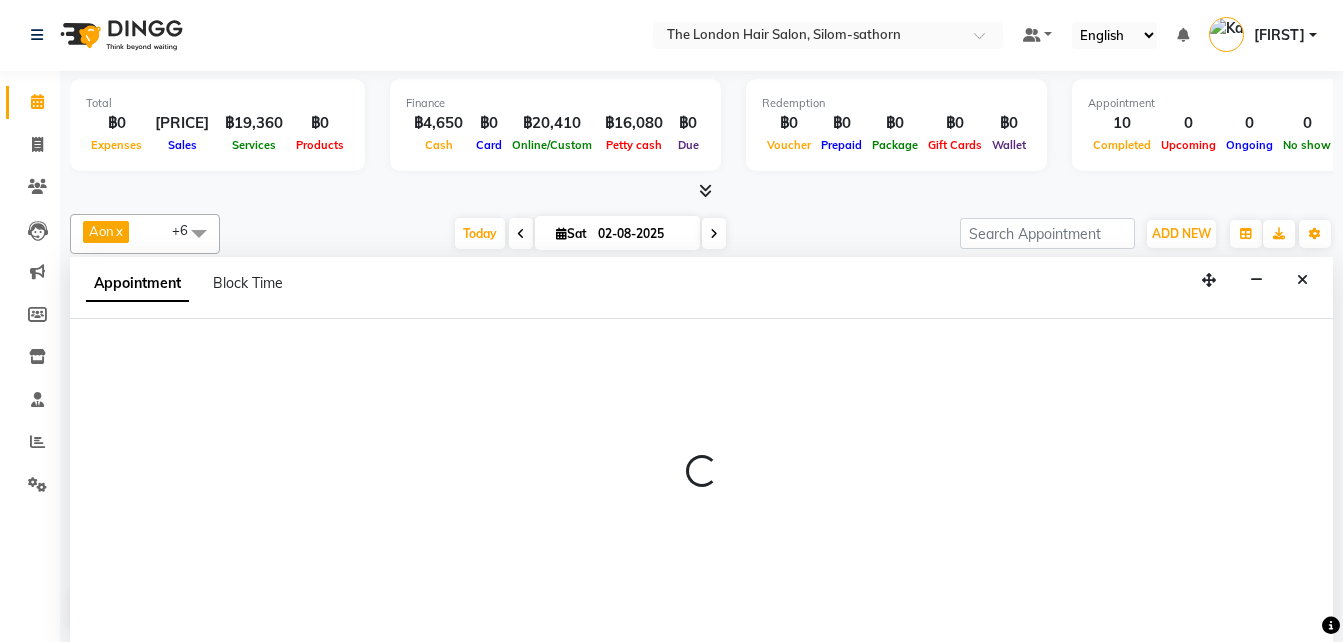 select on "tentative" 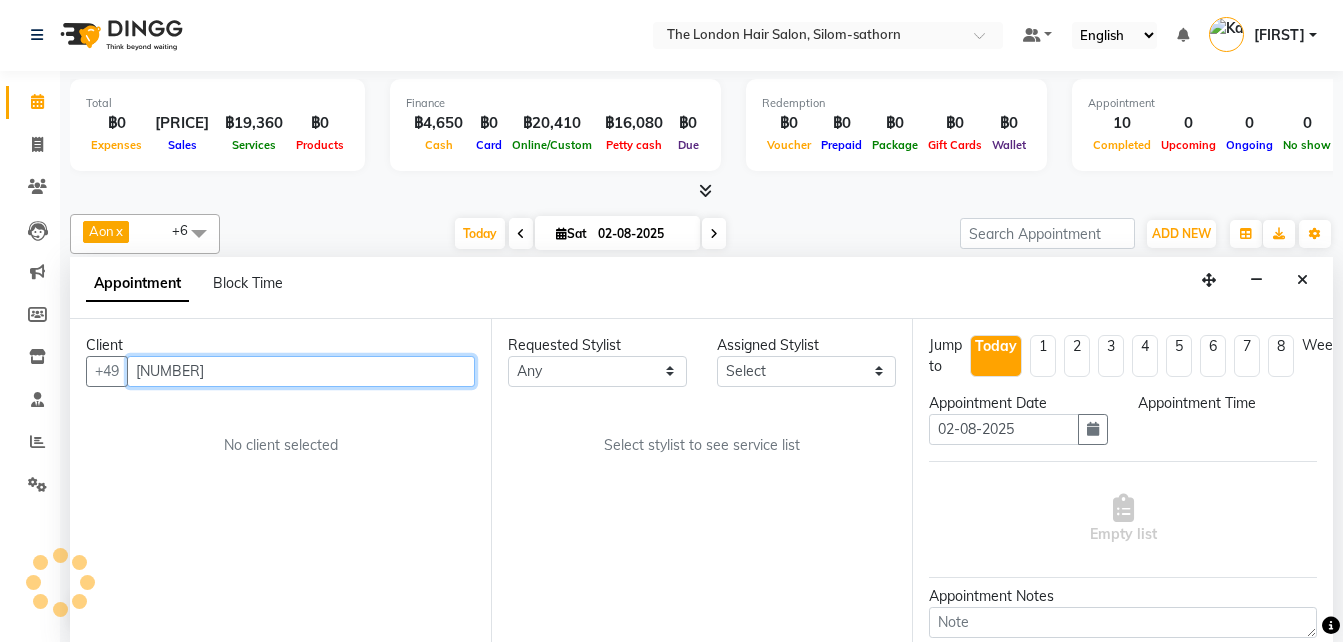 select on "600" 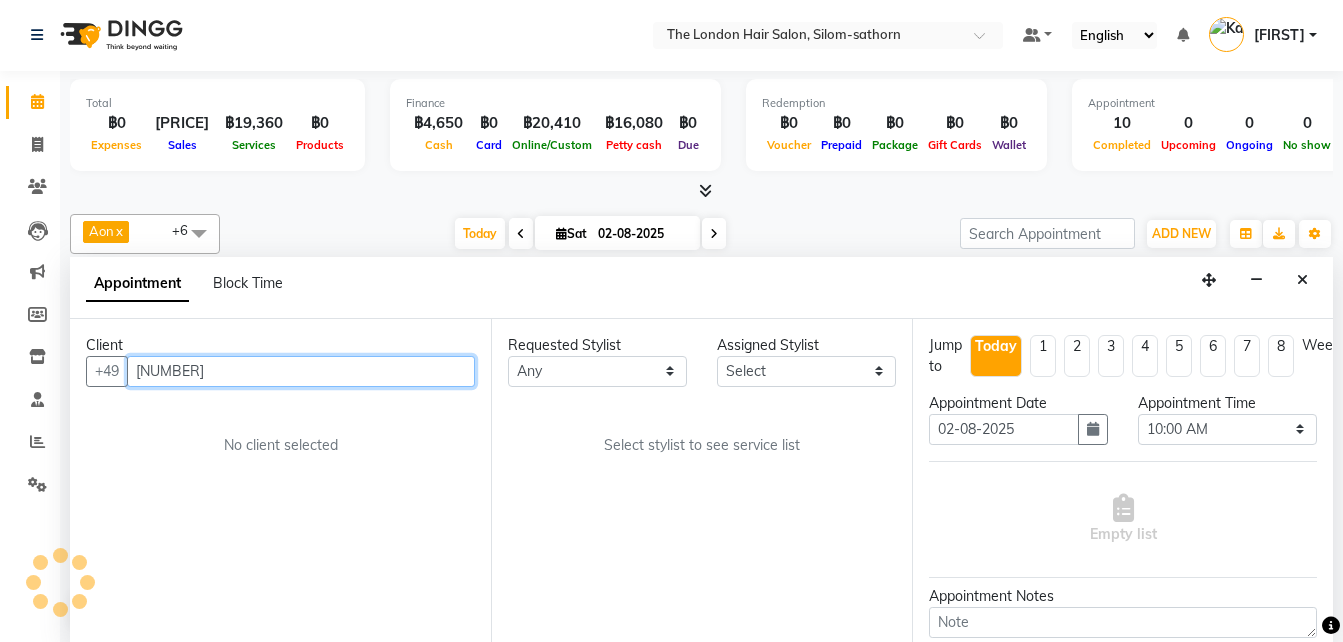 scroll, scrollTop: 617, scrollLeft: 0, axis: vertical 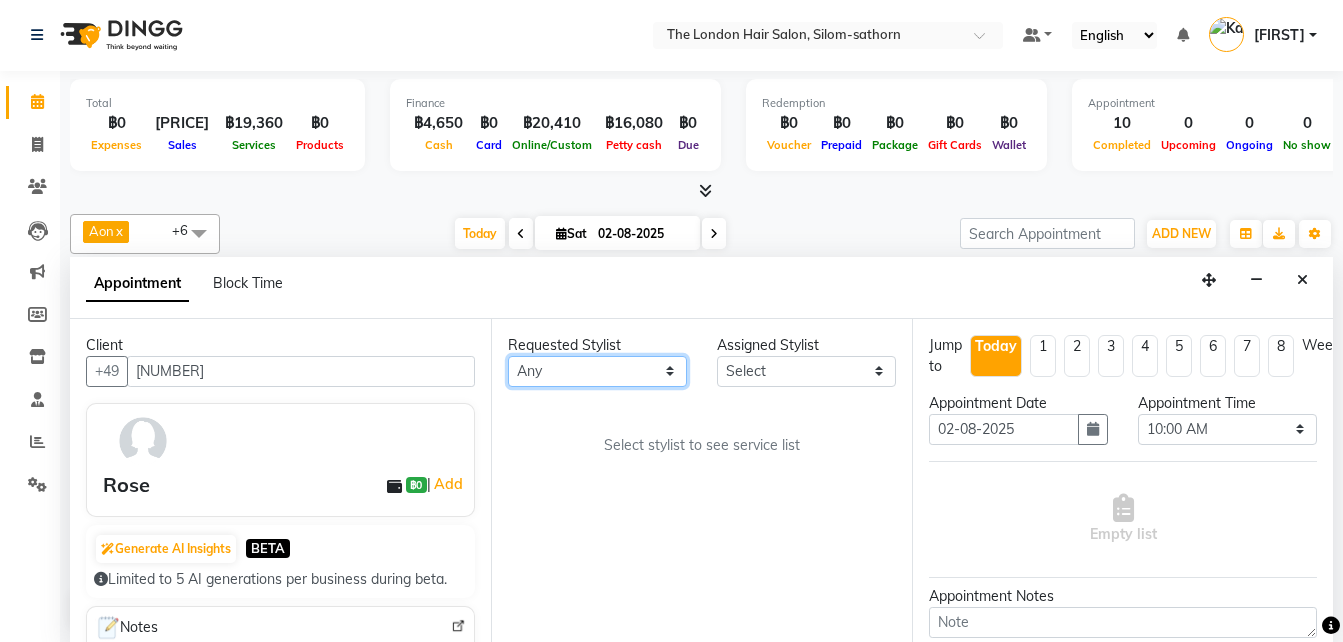 click on "Any [FIRST] [LAST] [FIRST] [FIRST] [FIRST] [FIRST] [FIRST] [FIRST]" at bounding box center [597, 371] 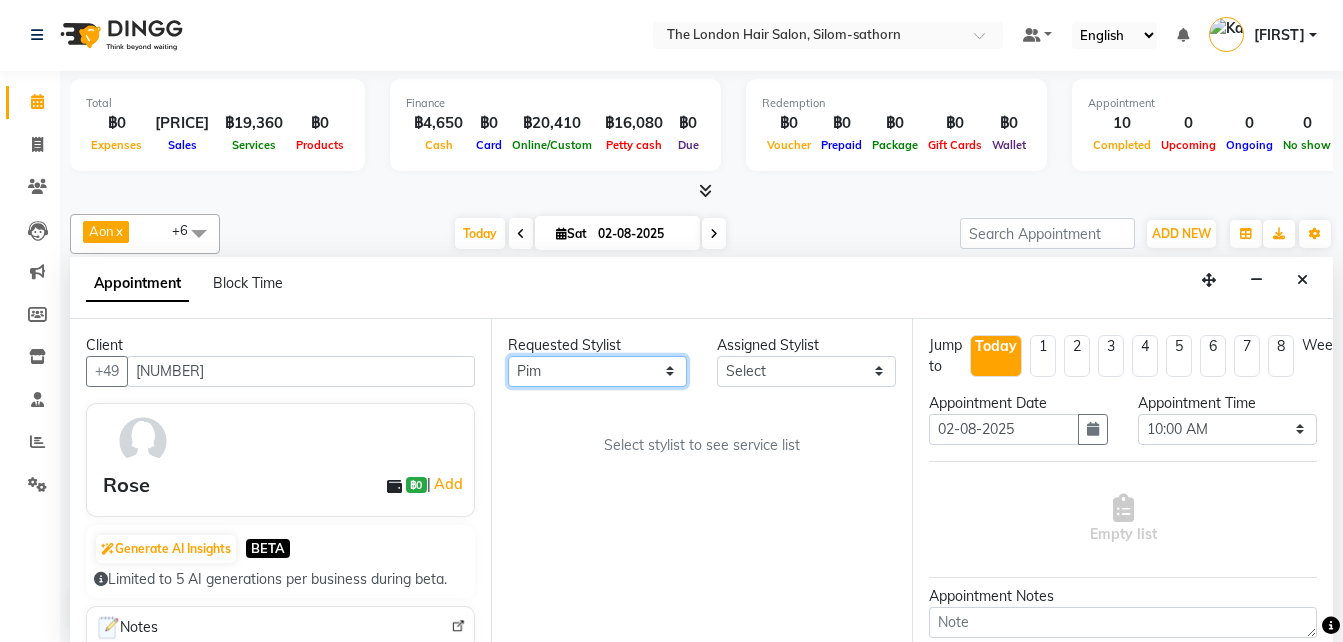 click on "Any [FIRST] [LAST] [FIRST] [FIRST] [FIRST] [FIRST] [FIRST] [FIRST]" at bounding box center (597, 371) 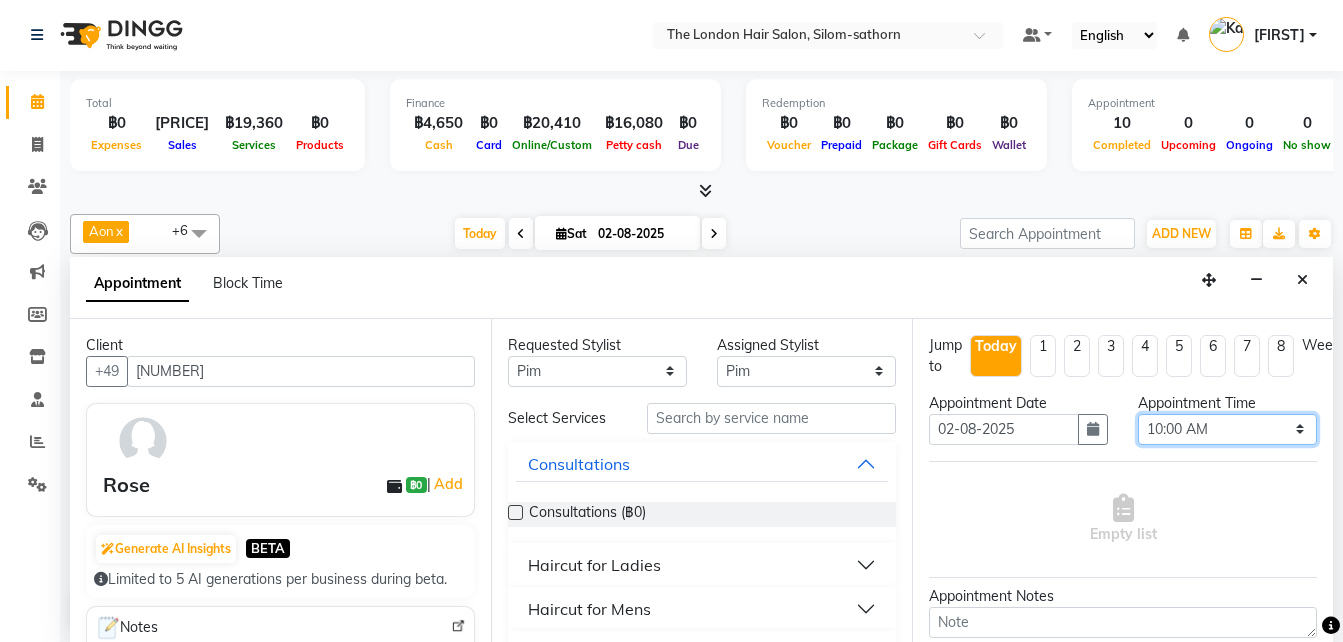 click on "Select 10:00 AM 10:05 AM 10:10 AM 10:15 AM 10:20 AM 10:25 AM 10:30 AM 10:35 AM 10:40 AM 10:45 AM 10:50 AM 10:55 AM 11:00 AM 11:05 AM 11:10 AM 11:15 AM 11:20 AM 11:25 AM 11:30 AM 11:35 AM 11:40 AM 11:45 AM 11:50 AM 11:55 AM 12:00 PM 12:05 PM 12:10 PM 12:15 PM 12:20 PM 12:25 PM 12:30 PM 12:35 PM 12:40 PM 12:45 PM 12:50 PM 12:55 PM 01:00 PM 01:05 PM 01:10 PM 01:15 PM 01:20 PM 01:25 PM 01:30 PM 01:35 PM 01:40 PM 01:45 PM 01:50 PM 01:55 PM 02:00 PM 02:05 PM 02:10 PM 02:15 PM 02:20 PM 02:25 PM 02:30 PM 02:35 PM 02:40 PM 02:45 PM 02:50 PM 02:55 PM 03:00 PM 03:05 PM 03:10 PM 03:15 PM 03:20 PM 03:25 PM 03:30 PM 03:35 PM 03:40 PM 03:45 PM 03:50 PM 03:55 PM 04:00 PM 04:05 PM 04:10 PM 04:15 PM 04:20 PM 04:25 PM 04:30 PM 04:35 PM 04:40 PM 04:45 PM 04:50 PM 04:55 PM 05:00 PM 05:05 PM 05:10 PM 05:15 PM 05:20 PM 05:25 PM 05:30 PM 05:35 PM 05:40 PM 05:45 PM 05:50 PM 05:55 PM 06:00 PM 06:05 PM 06:10 PM 06:15 PM 06:20 PM 06:25 PM 06:30 PM 06:35 PM 06:40 PM 06:45 PM 06:50 PM 06:55 PM 07:00 PM 07:05 PM 07:10 PM 07:15 PM 07:20 PM" at bounding box center (1227, 429) 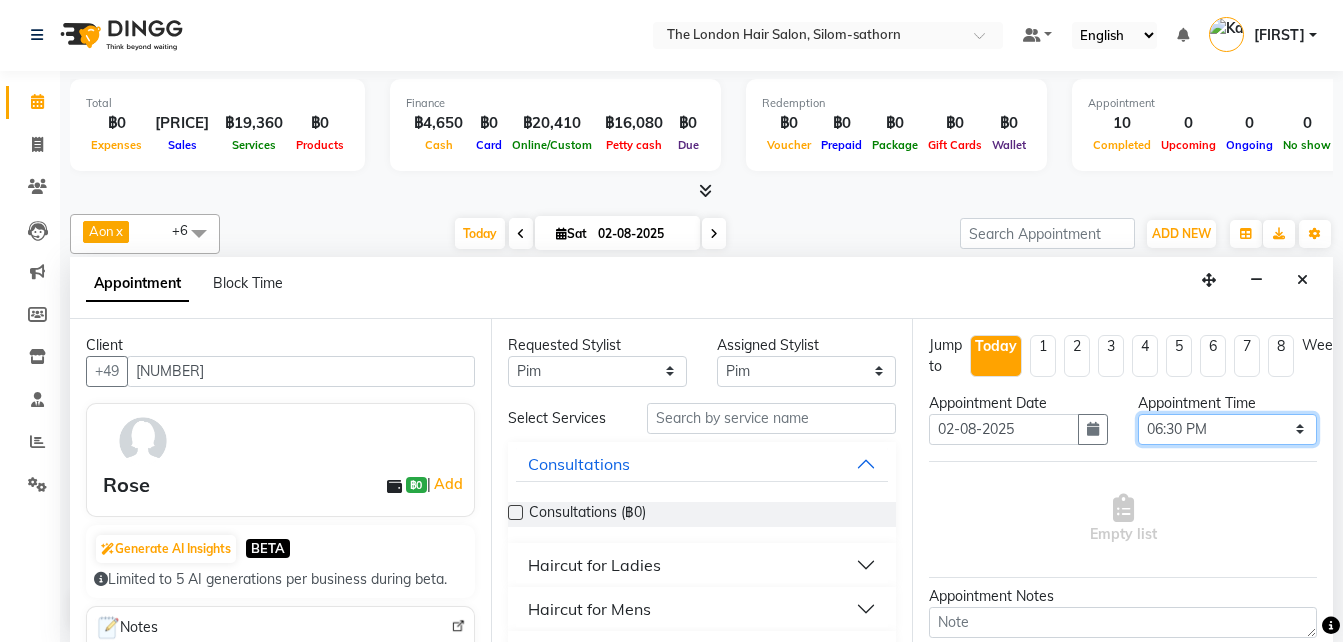 click on "Select 10:00 AM 10:05 AM 10:10 AM 10:15 AM 10:20 AM 10:25 AM 10:30 AM 10:35 AM 10:40 AM 10:45 AM 10:50 AM 10:55 AM 11:00 AM 11:05 AM 11:10 AM 11:15 AM 11:20 AM 11:25 AM 11:30 AM 11:35 AM 11:40 AM 11:45 AM 11:50 AM 11:55 AM 12:00 PM 12:05 PM 12:10 PM 12:15 PM 12:20 PM 12:25 PM 12:30 PM 12:35 PM 12:40 PM 12:45 PM 12:50 PM 12:55 PM 01:00 PM 01:05 PM 01:10 PM 01:15 PM 01:20 PM 01:25 PM 01:30 PM 01:35 PM 01:40 PM 01:45 PM 01:50 PM 01:55 PM 02:00 PM 02:05 PM 02:10 PM 02:15 PM 02:20 PM 02:25 PM 02:30 PM 02:35 PM 02:40 PM 02:45 PM 02:50 PM 02:55 PM 03:00 PM 03:05 PM 03:10 PM 03:15 PM 03:20 PM 03:25 PM 03:30 PM 03:35 PM 03:40 PM 03:45 PM 03:50 PM 03:55 PM 04:00 PM 04:05 PM 04:10 PM 04:15 PM 04:20 PM 04:25 PM 04:30 PM 04:35 PM 04:40 PM 04:45 PM 04:50 PM 04:55 PM 05:00 PM 05:05 PM 05:10 PM 05:15 PM 05:20 PM 05:25 PM 05:30 PM 05:35 PM 05:40 PM 05:45 PM 05:50 PM 05:55 PM 06:00 PM 06:05 PM 06:10 PM 06:15 PM 06:20 PM 06:25 PM 06:30 PM 06:35 PM 06:40 PM 06:45 PM 06:50 PM 06:55 PM 07:00 PM 07:05 PM 07:10 PM 07:15 PM 07:20 PM" at bounding box center (1227, 429) 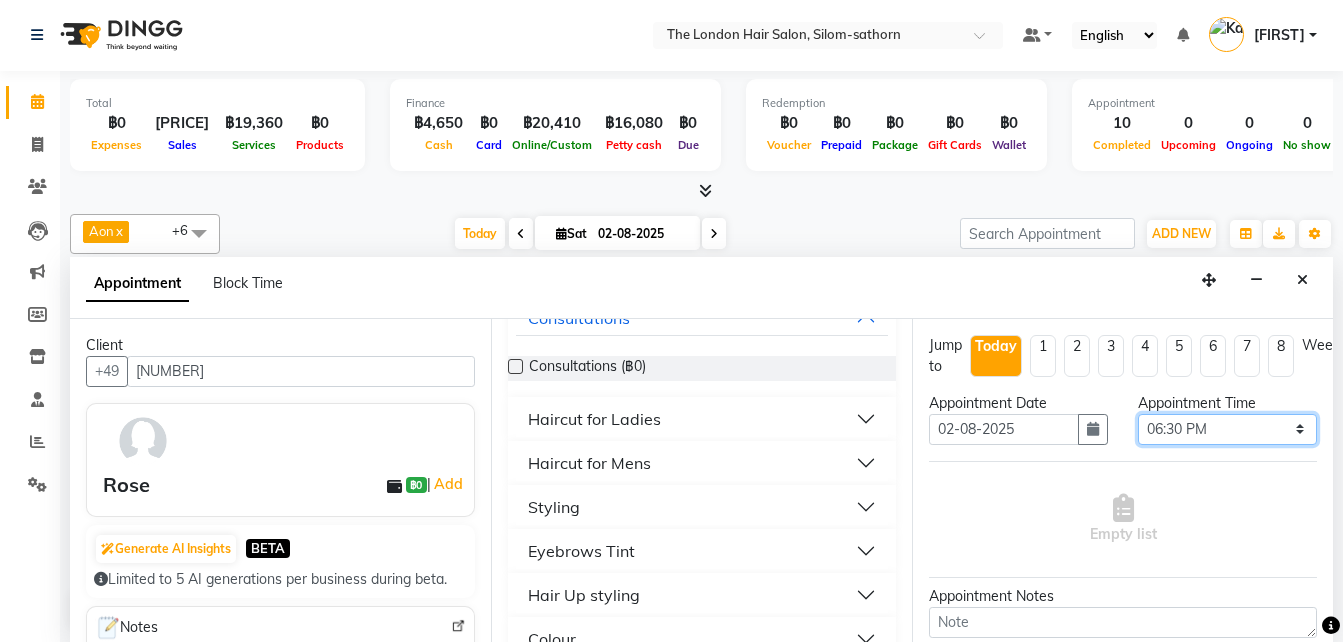 scroll, scrollTop: 148, scrollLeft: 0, axis: vertical 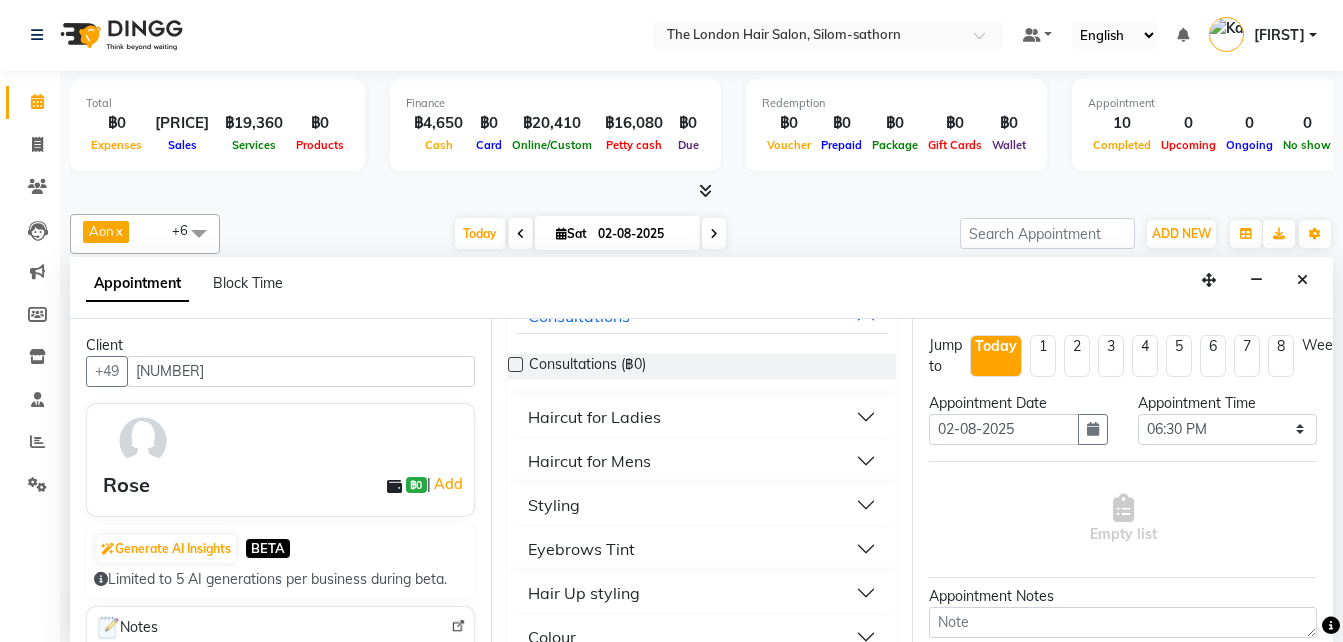 click on "Haircut for Ladies" at bounding box center [594, 417] 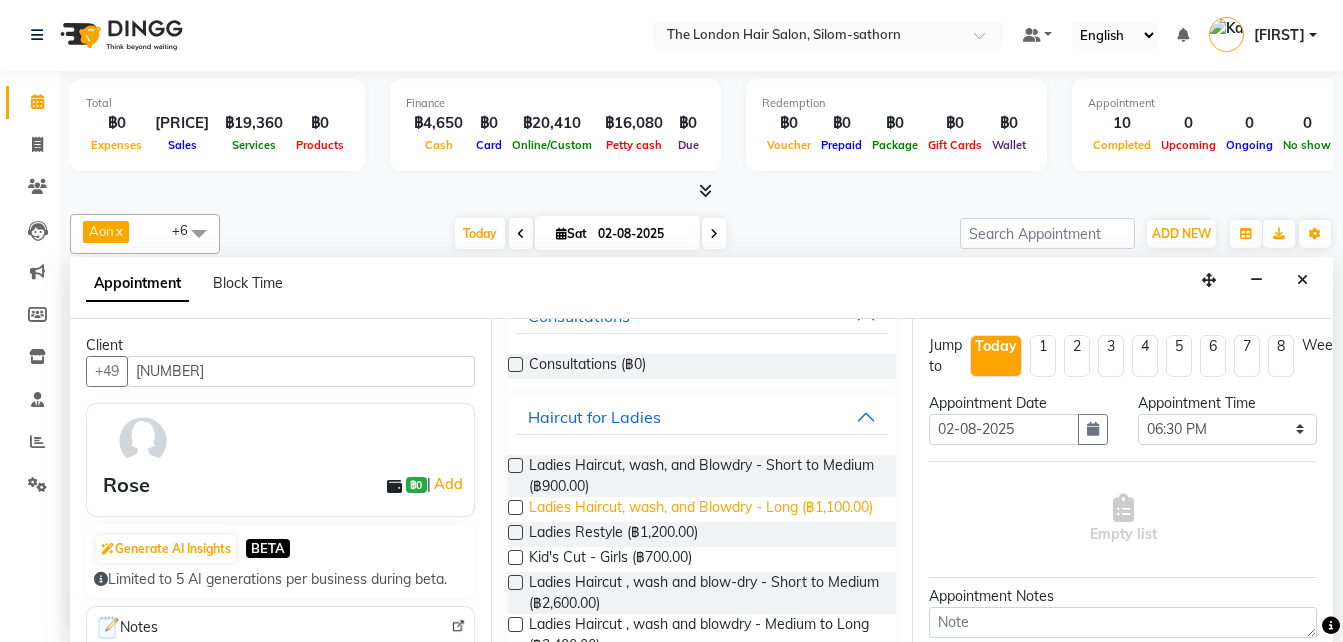 click on "Ladies Haircut, wash, and Blowdry - Long (฿1,100.00)" at bounding box center (701, 509) 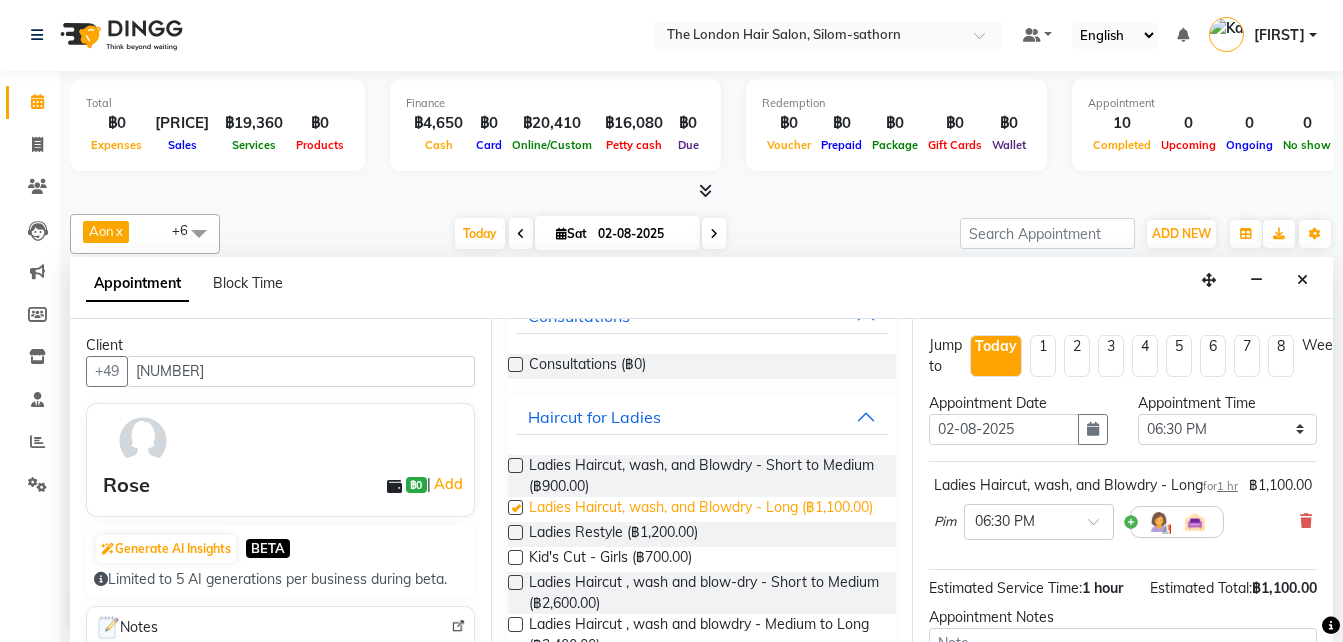 checkbox on "false" 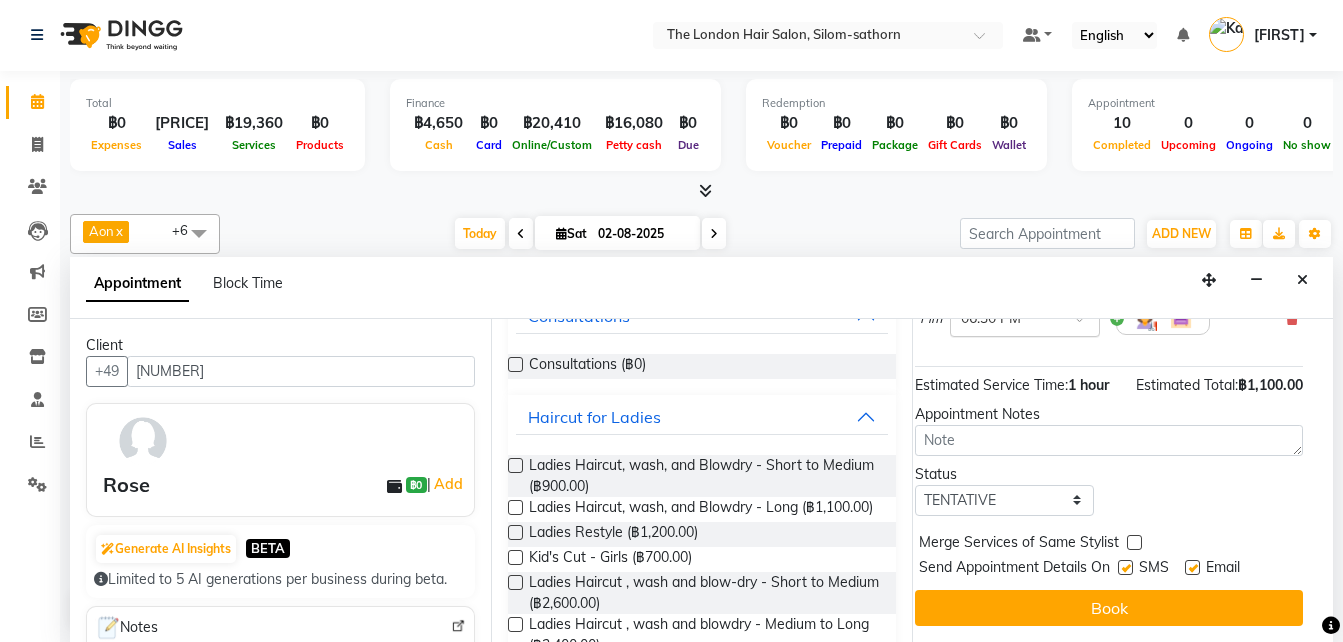 scroll, scrollTop: 260, scrollLeft: 14, axis: both 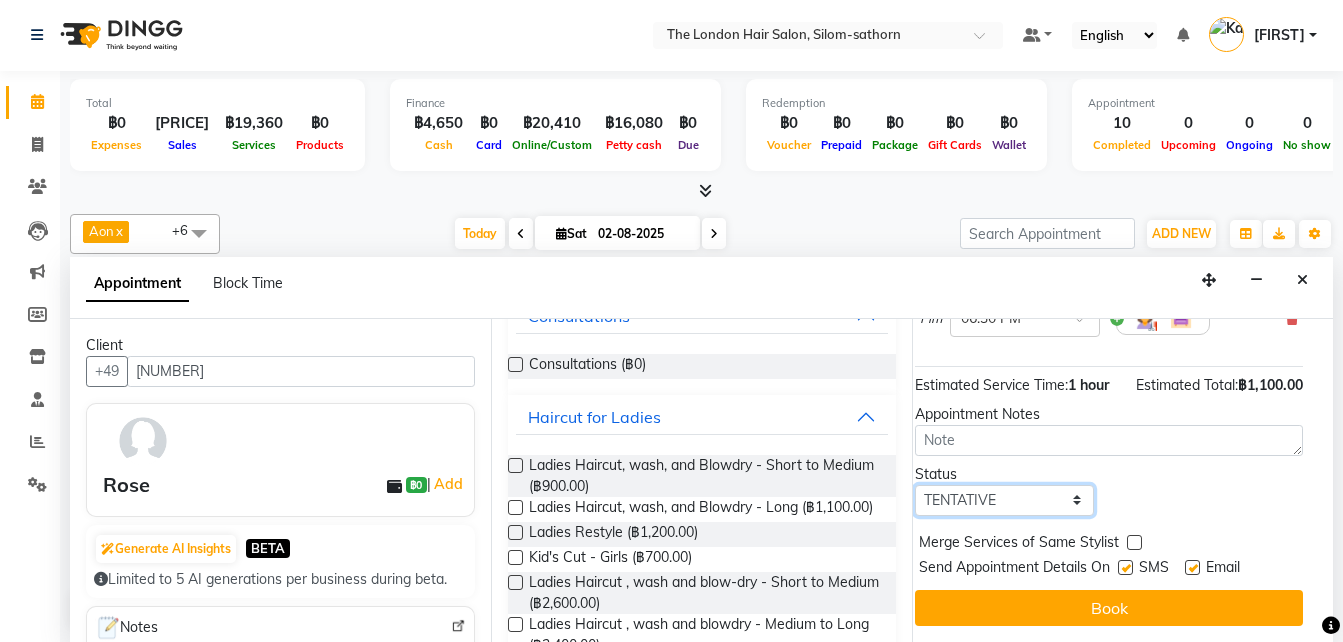 click on "Select TENTATIVE CONFIRM CHECK-IN UPCOMING" at bounding box center [1004, 500] 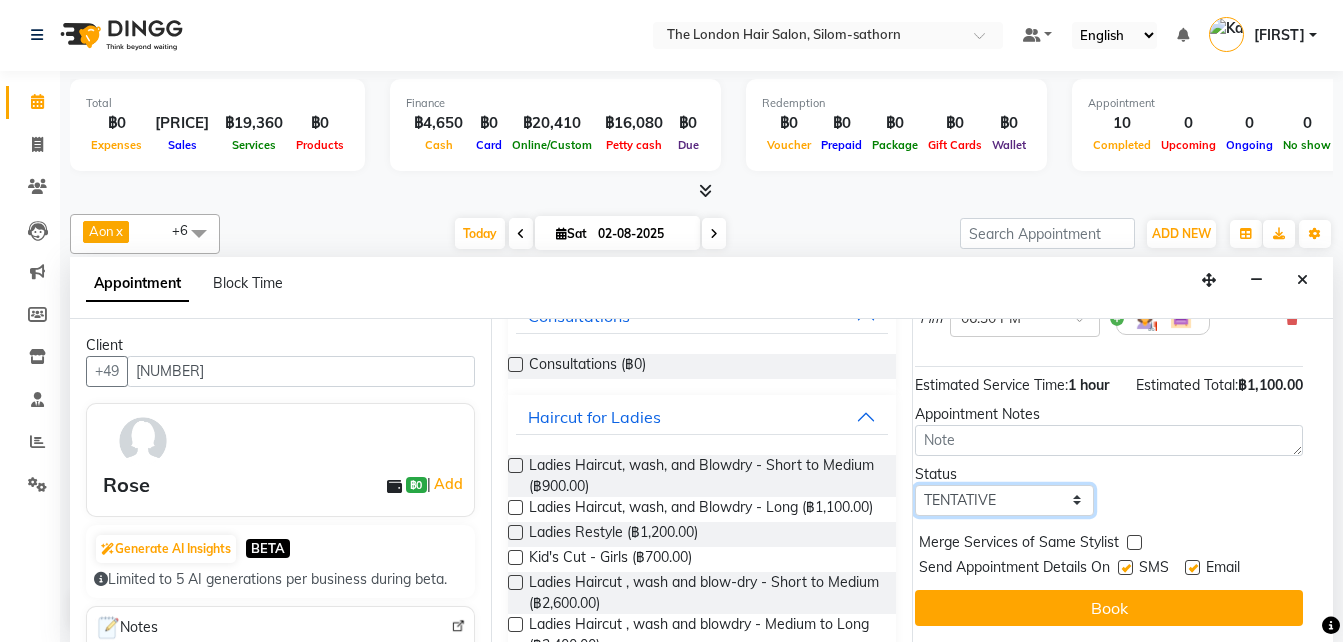 select on "confirm booking" 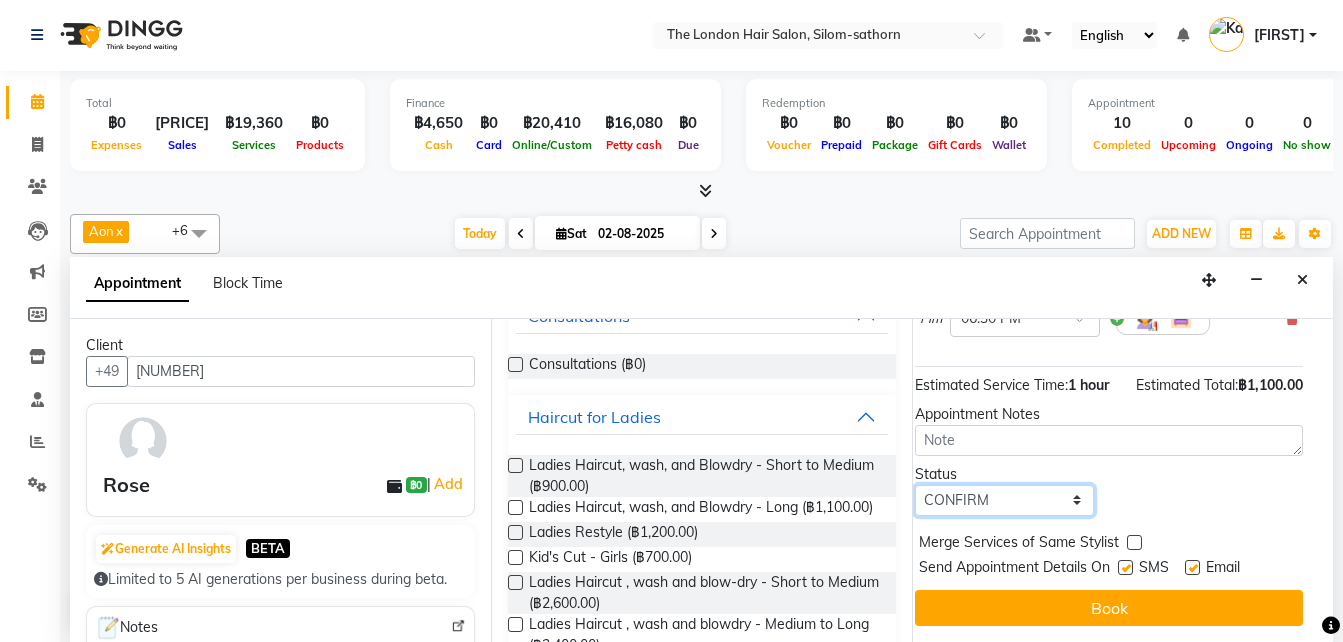 click on "Select TENTATIVE CONFIRM CHECK-IN UPCOMING" at bounding box center [1004, 500] 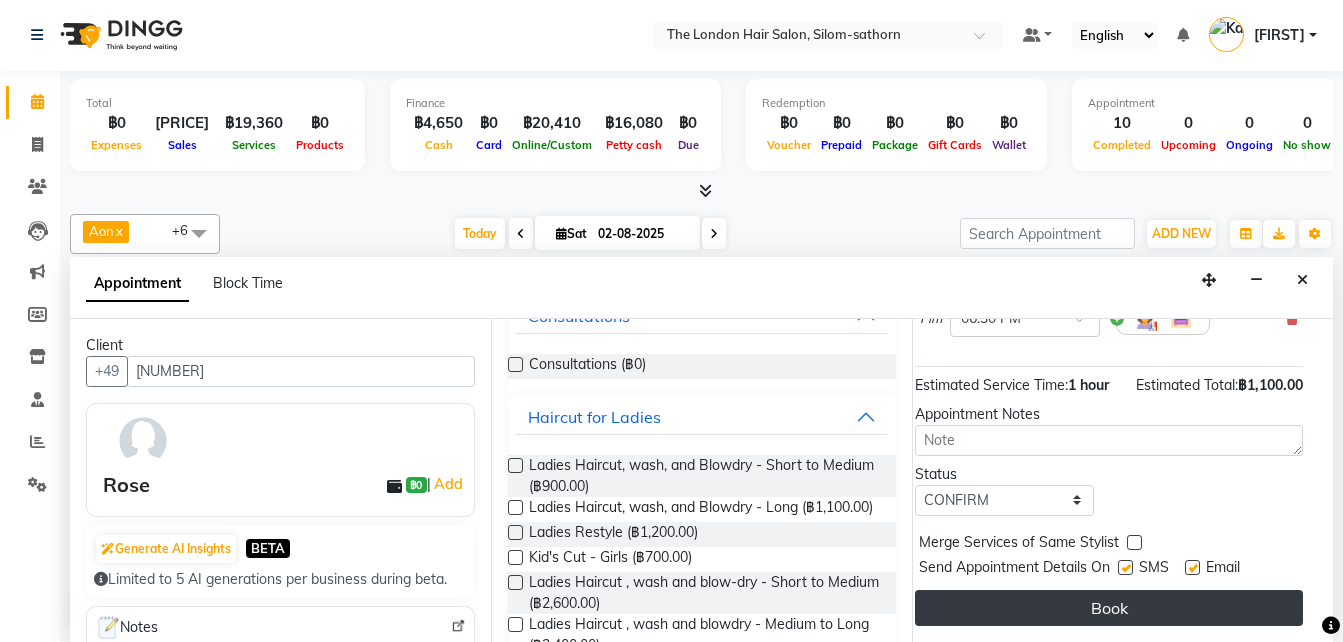 click on "Book" at bounding box center [1109, 608] 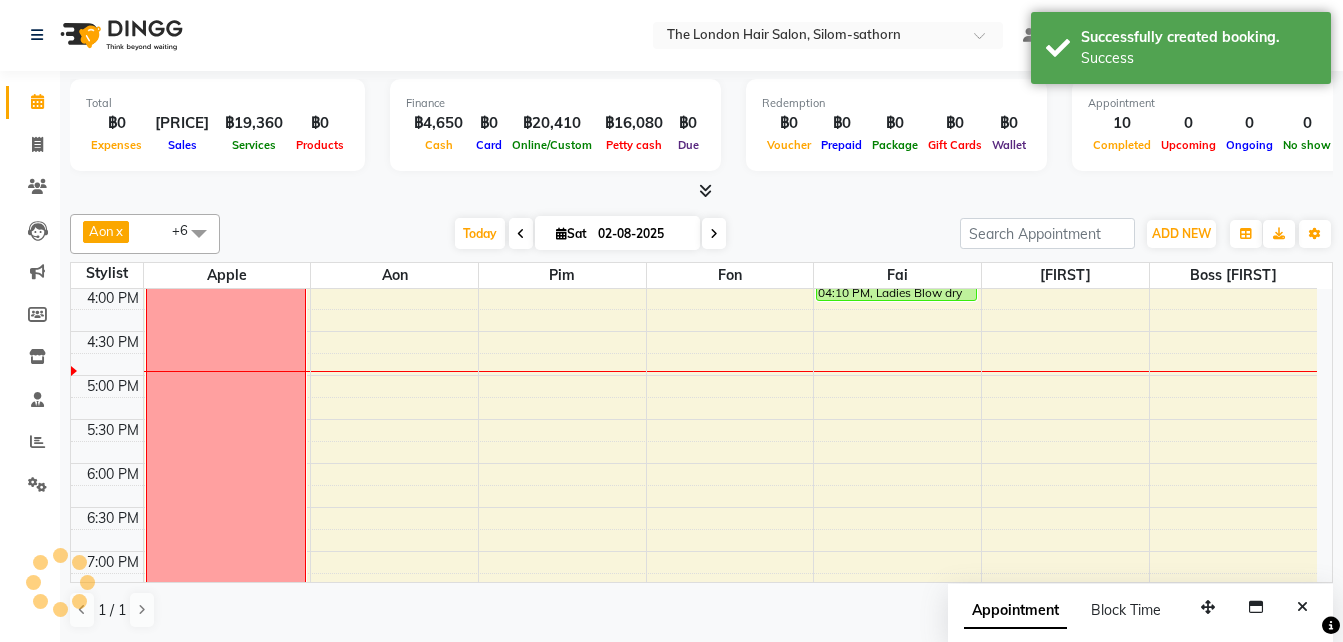 scroll, scrollTop: 0, scrollLeft: 0, axis: both 